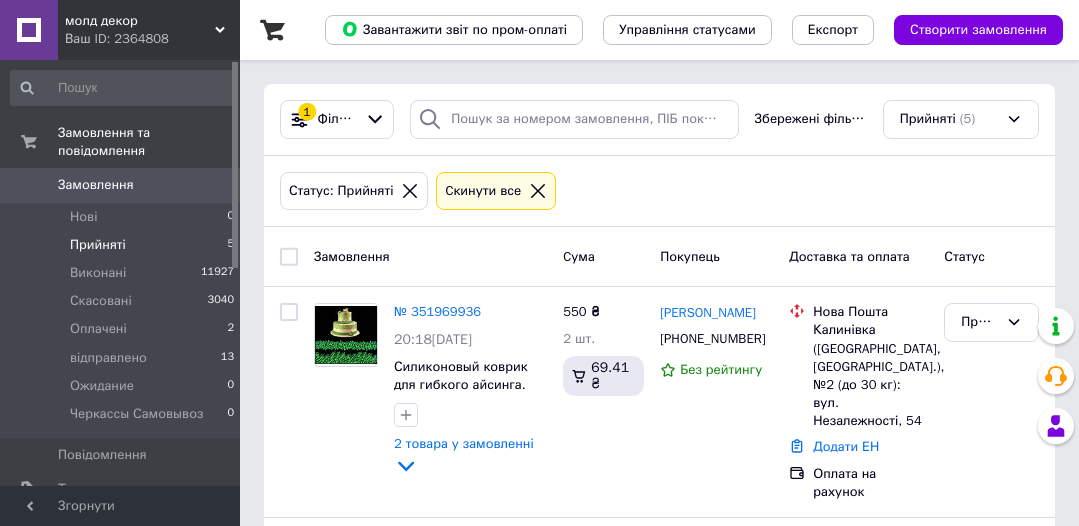 scroll, scrollTop: 0, scrollLeft: 0, axis: both 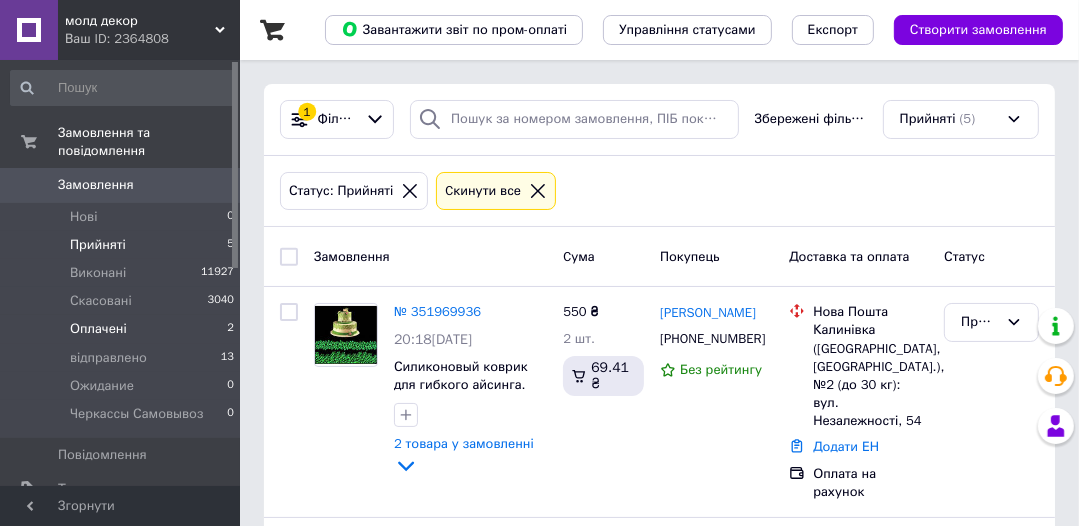 click on "Оплачені" at bounding box center [98, 329] 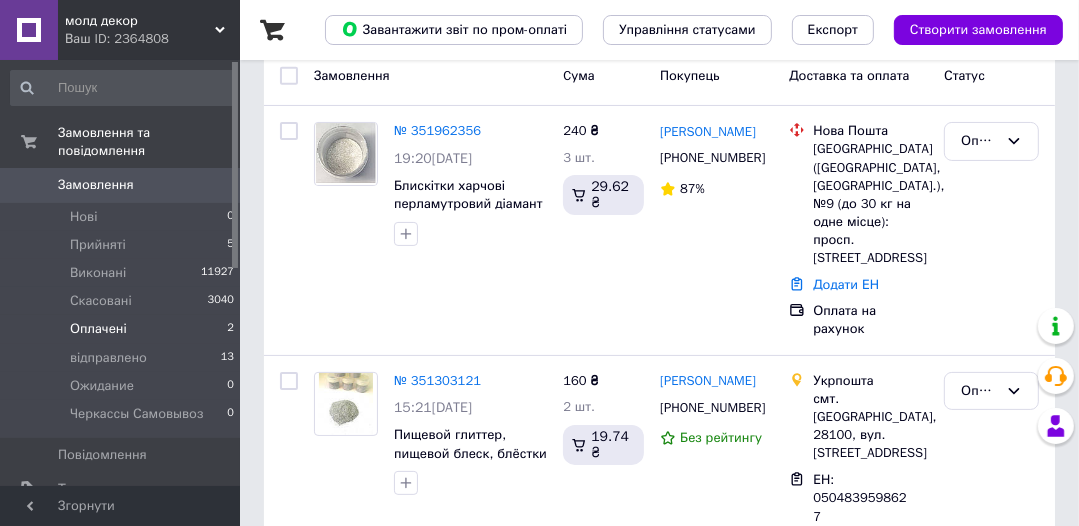 scroll, scrollTop: 217, scrollLeft: 0, axis: vertical 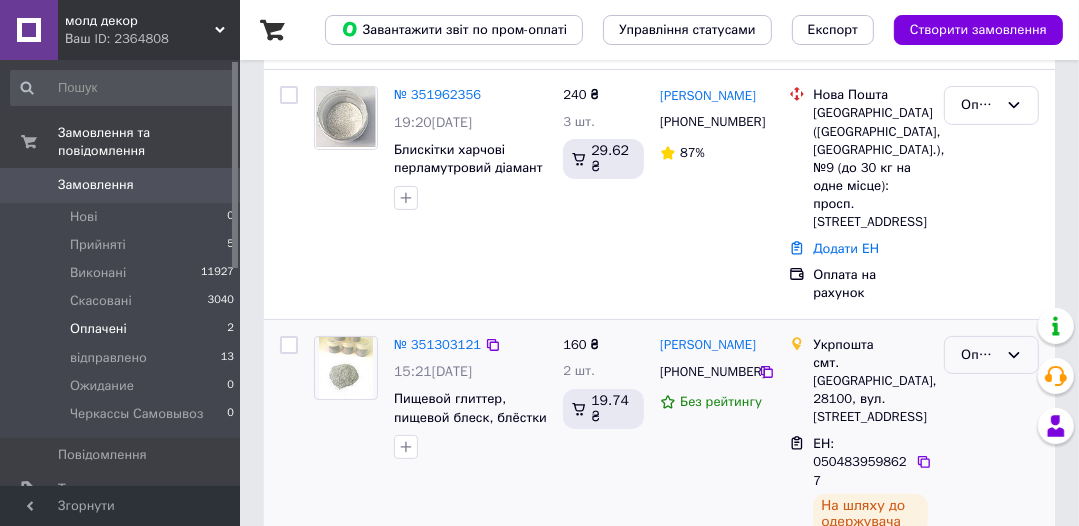 click on "Оплачено" at bounding box center (979, 355) 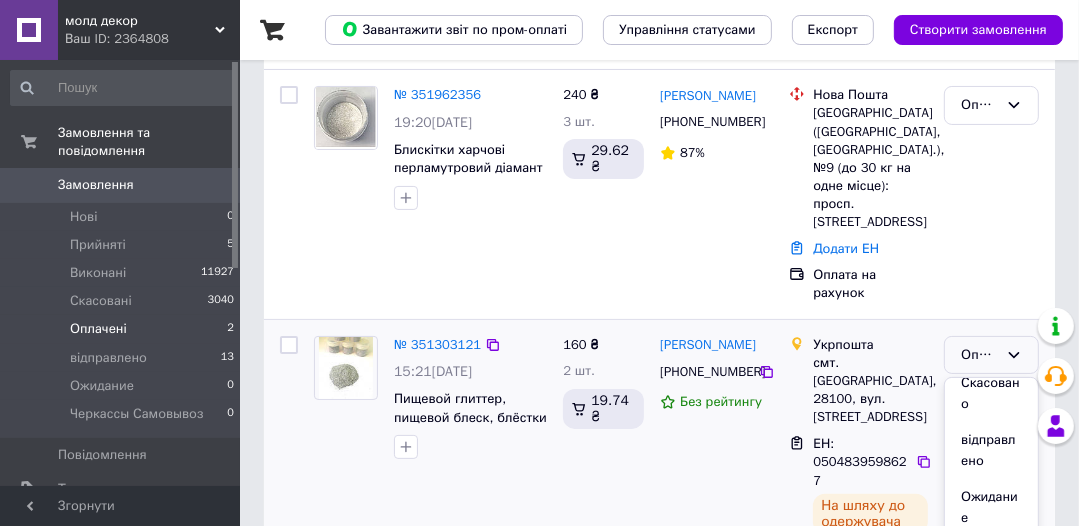 scroll, scrollTop: 125, scrollLeft: 0, axis: vertical 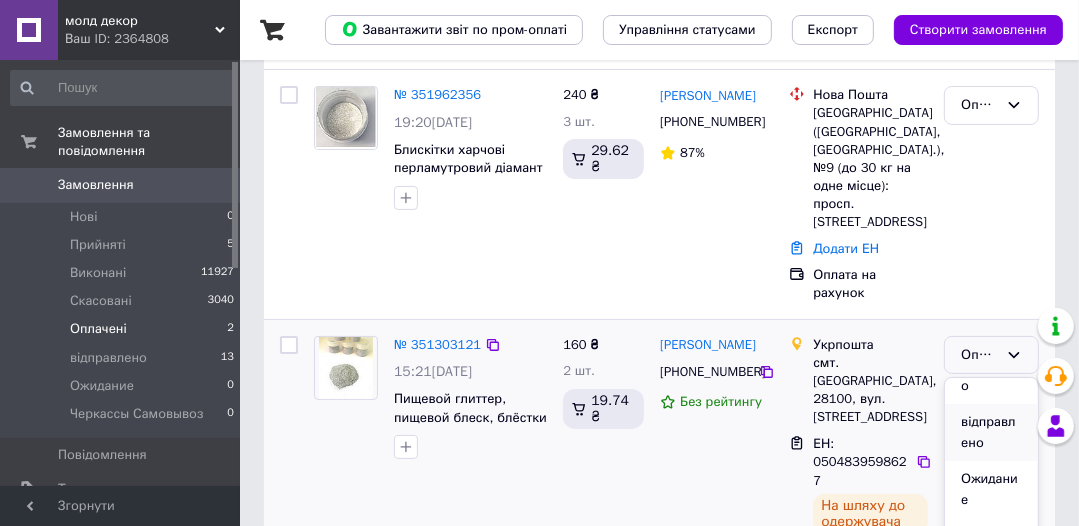 click on "відправлено" at bounding box center (991, 432) 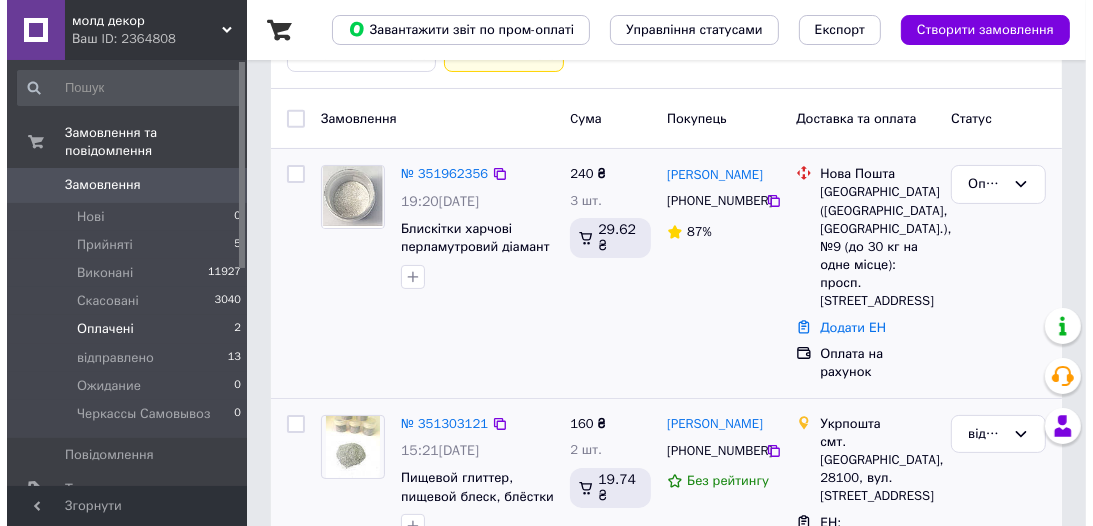 scroll, scrollTop: 137, scrollLeft: 0, axis: vertical 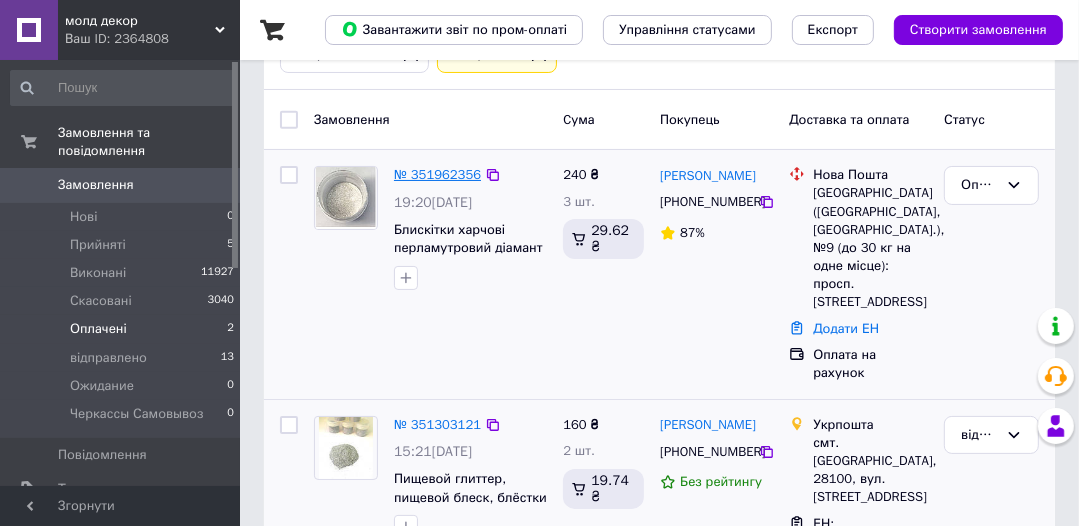 click on "№ 351962356" at bounding box center [437, 174] 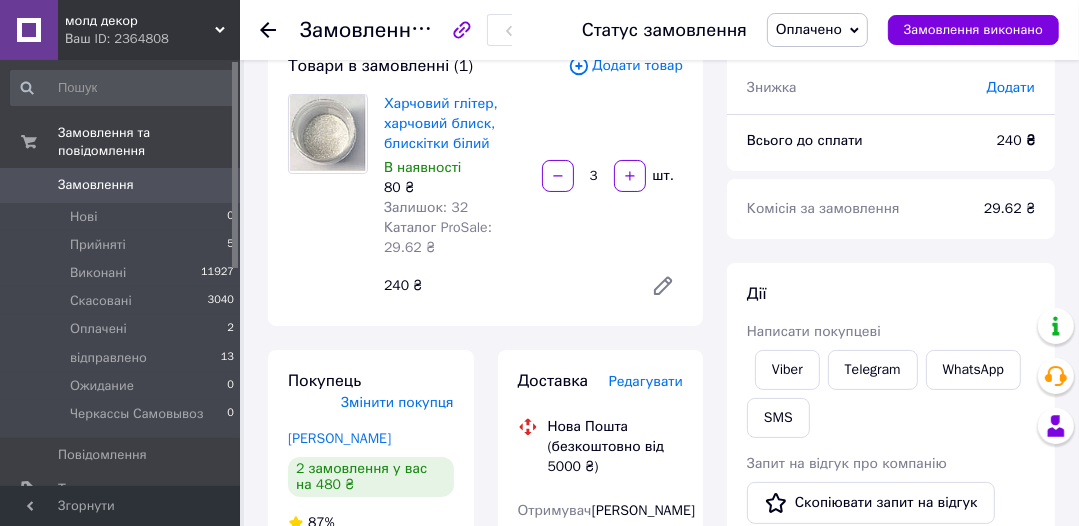 click on "Редагувати" at bounding box center [646, 381] 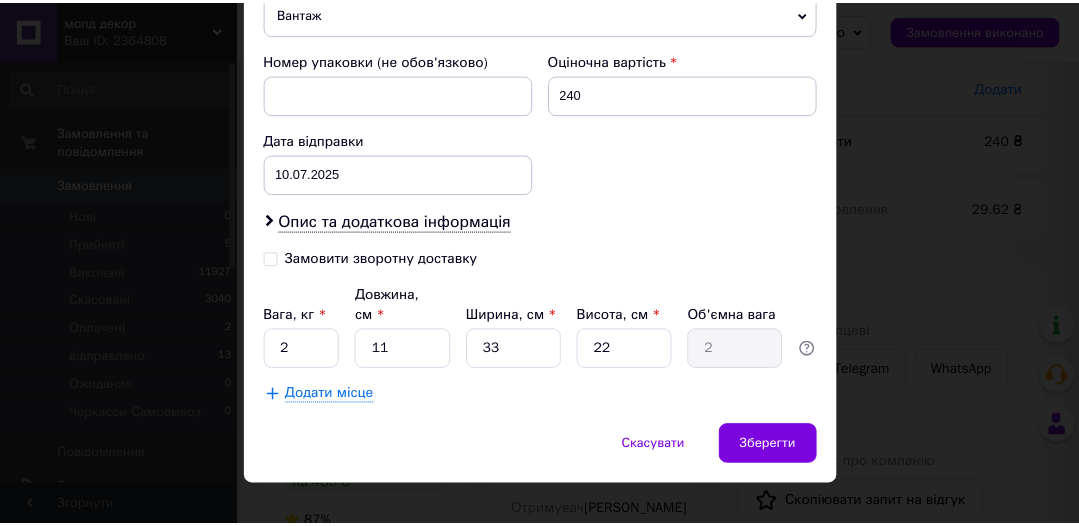 scroll, scrollTop: 832, scrollLeft: 0, axis: vertical 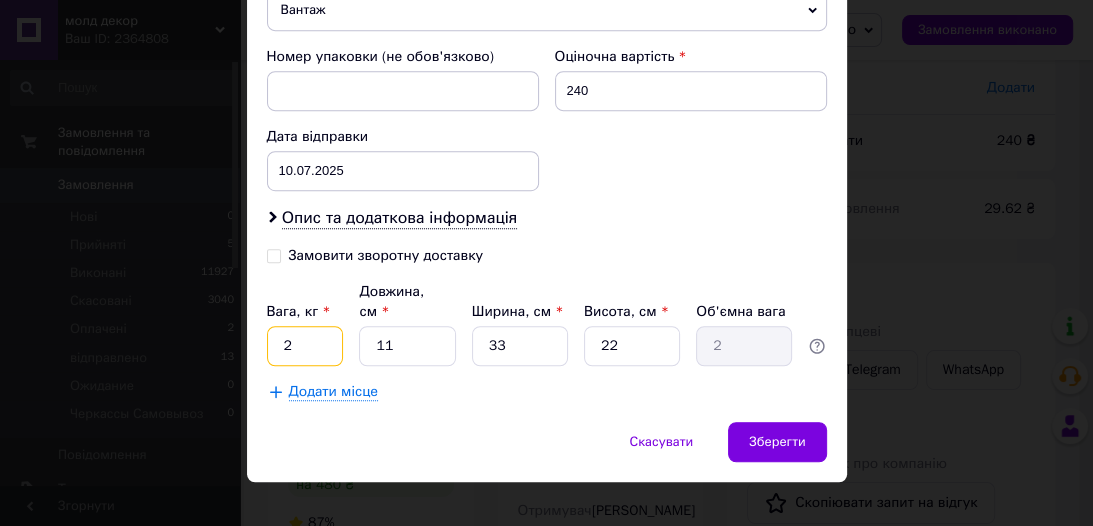 click on "2" at bounding box center (305, 346) 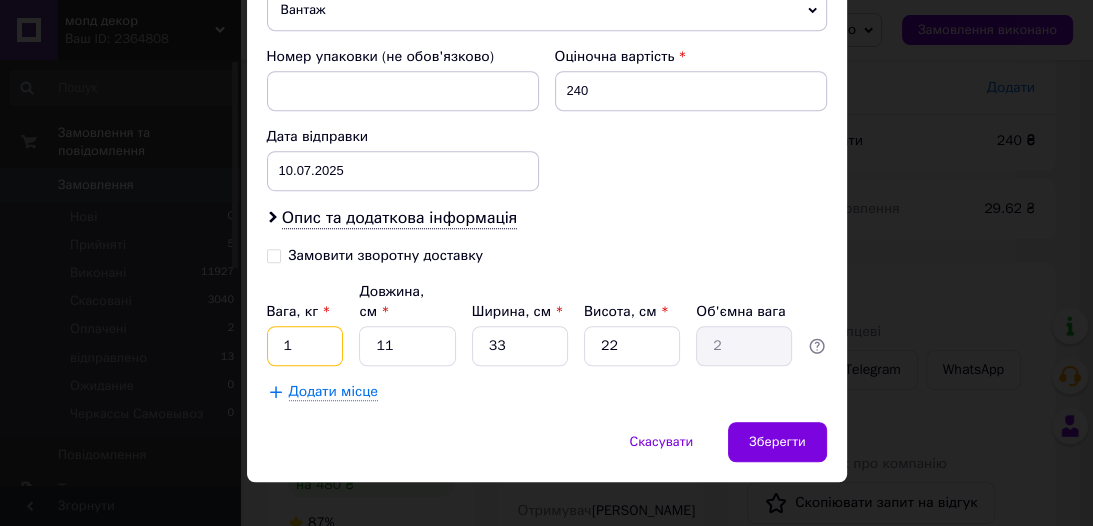 type on "1" 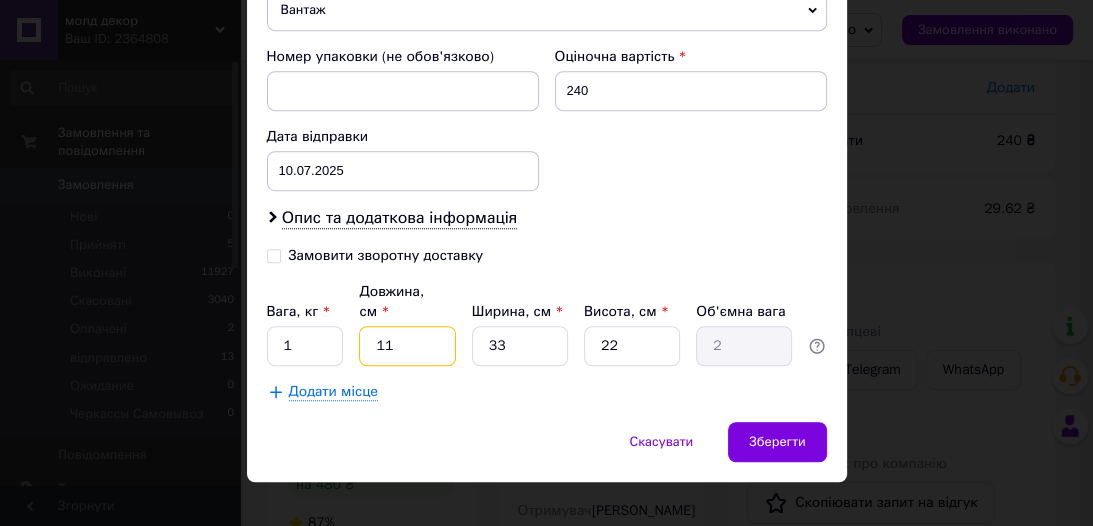 click on "11" at bounding box center (407, 346) 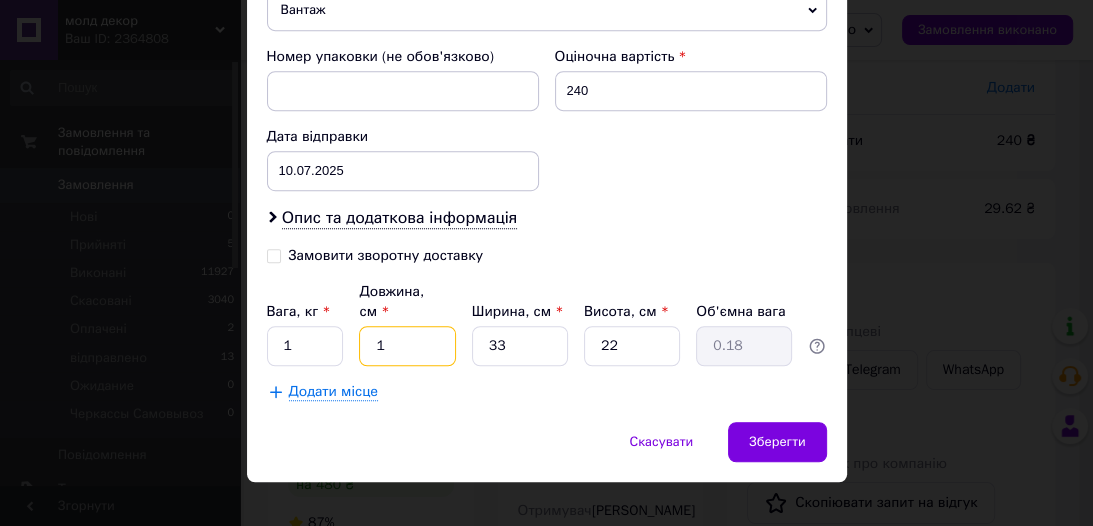 type 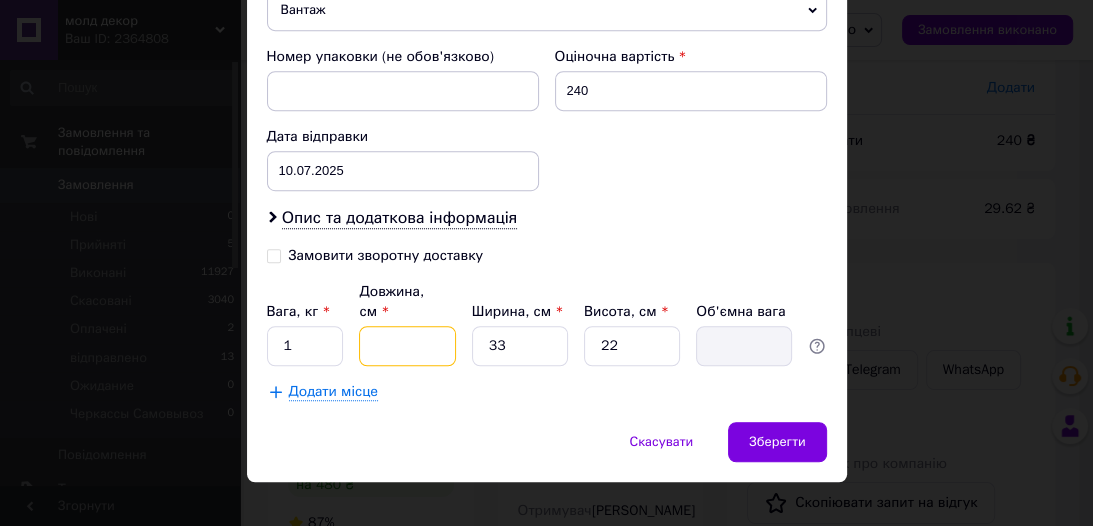 type on "2" 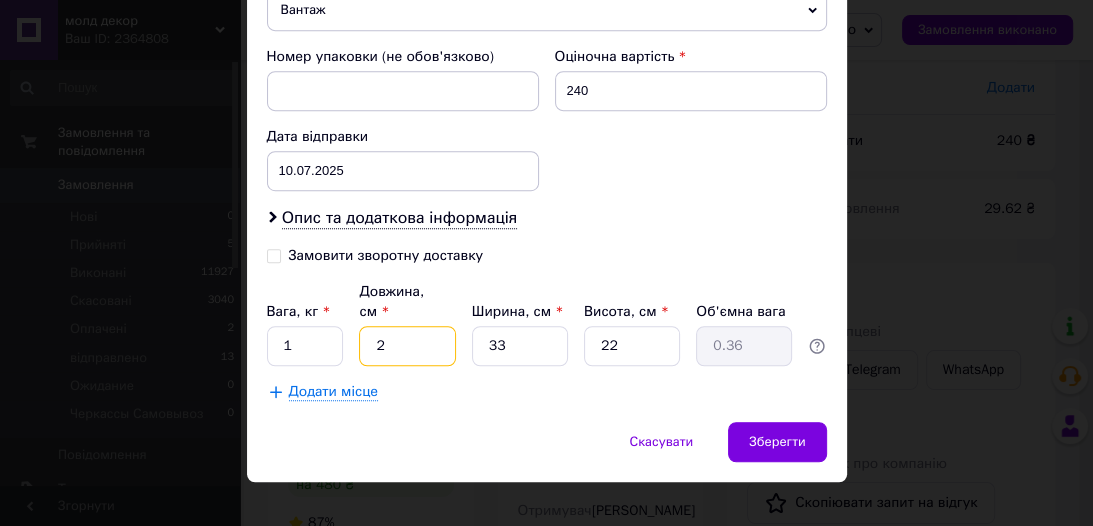 type on "23" 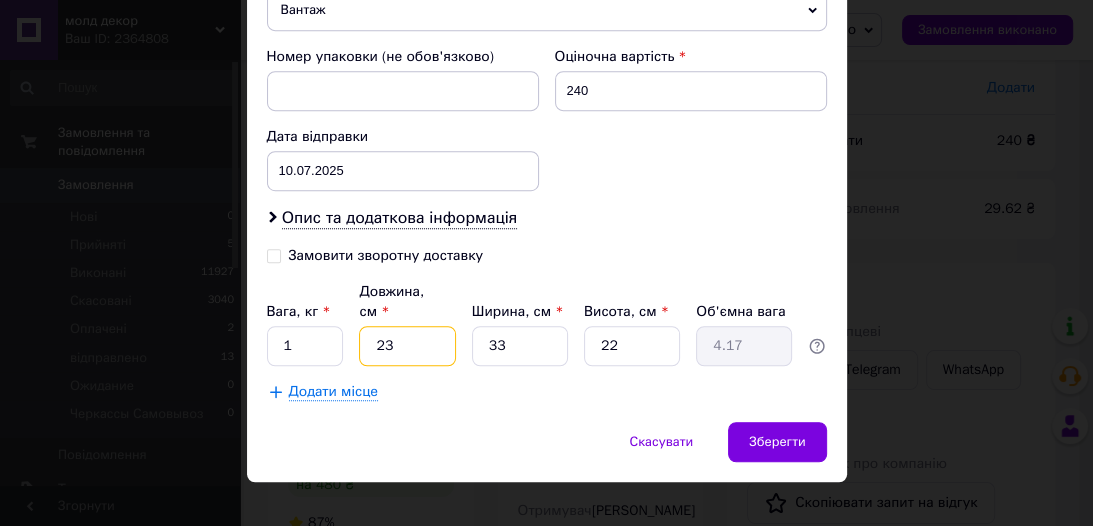 type on "23" 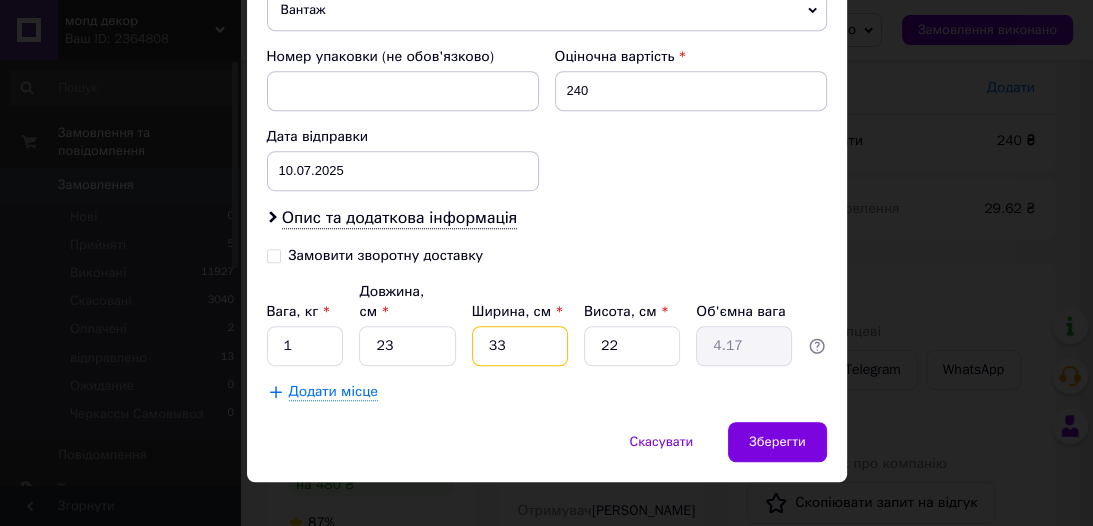 click on "33" at bounding box center [520, 346] 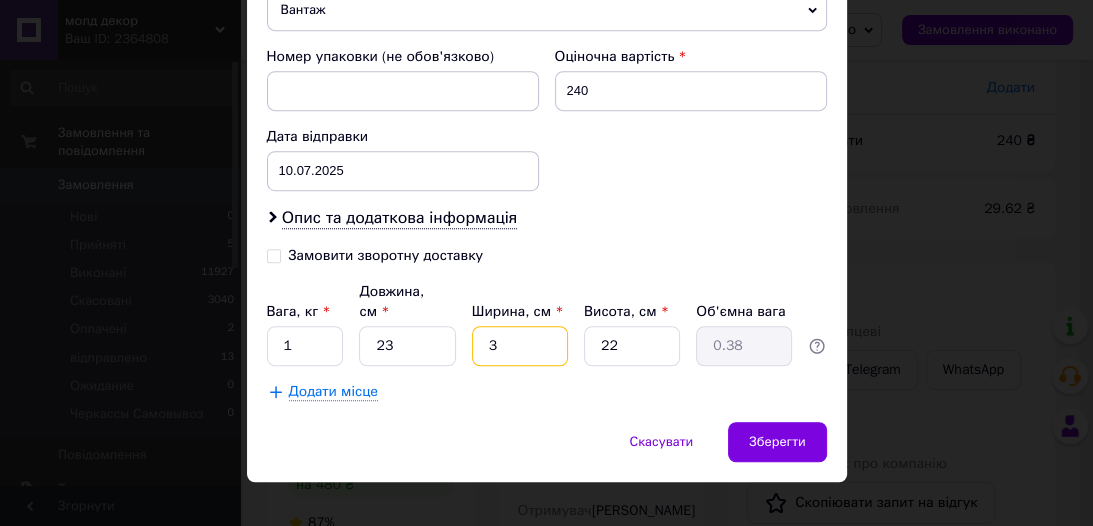 type 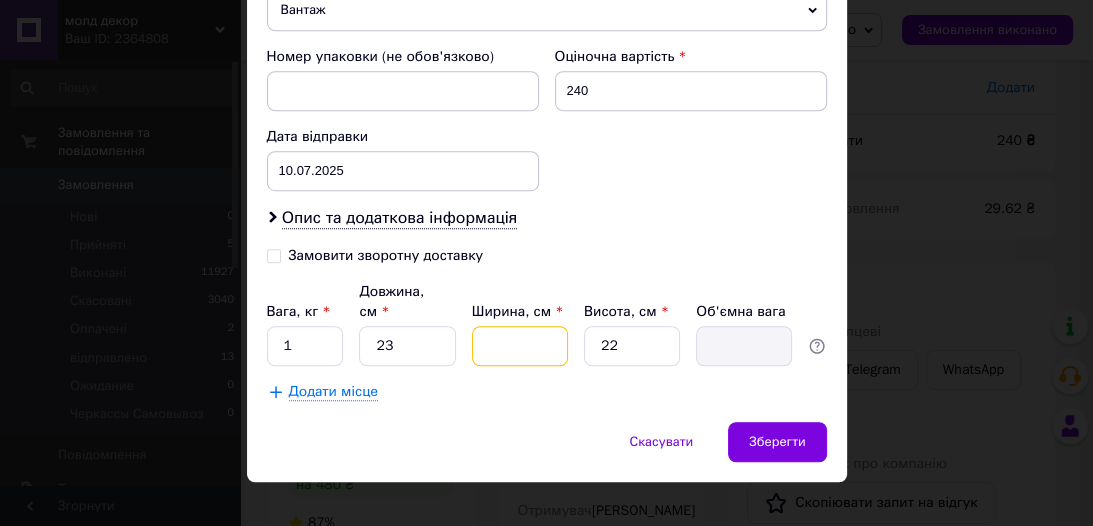 type on "2" 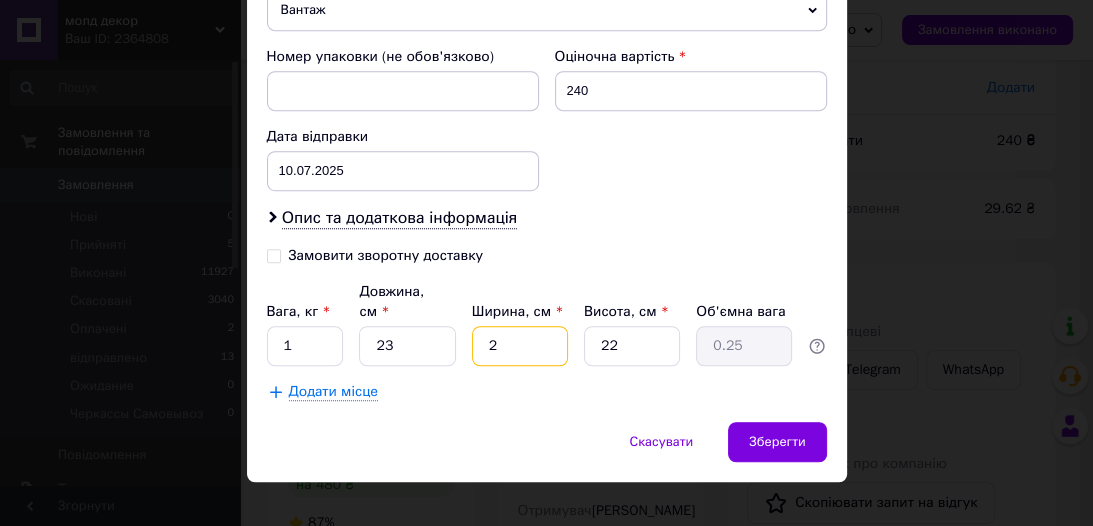 type on "25" 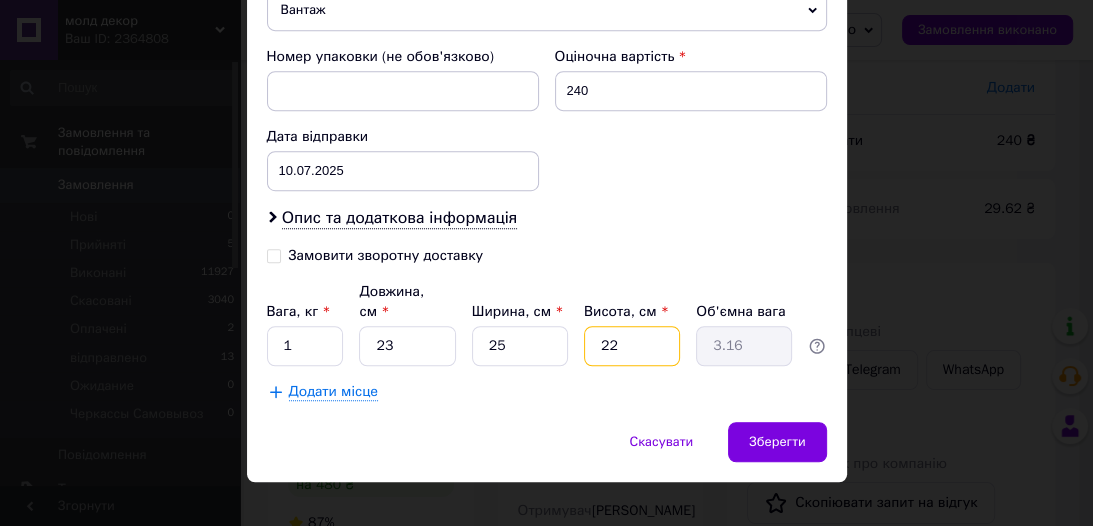 click on "22" at bounding box center (632, 346) 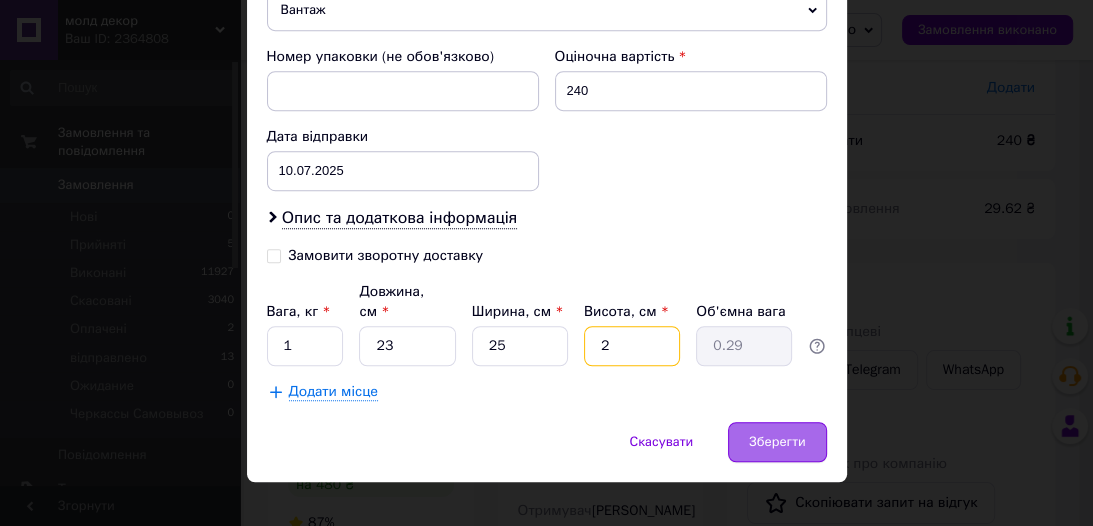 type on "2" 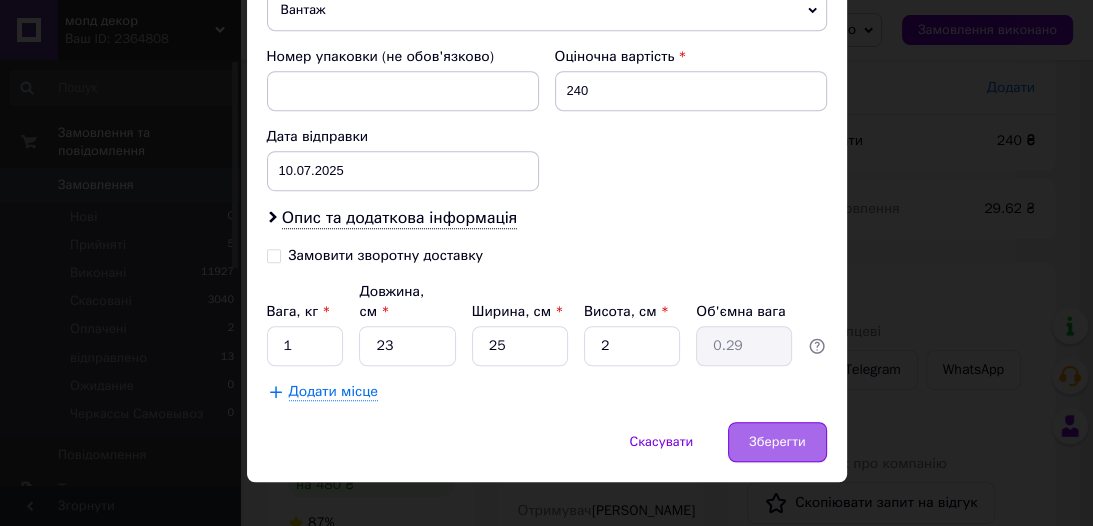 click on "Зберегти" at bounding box center [777, 442] 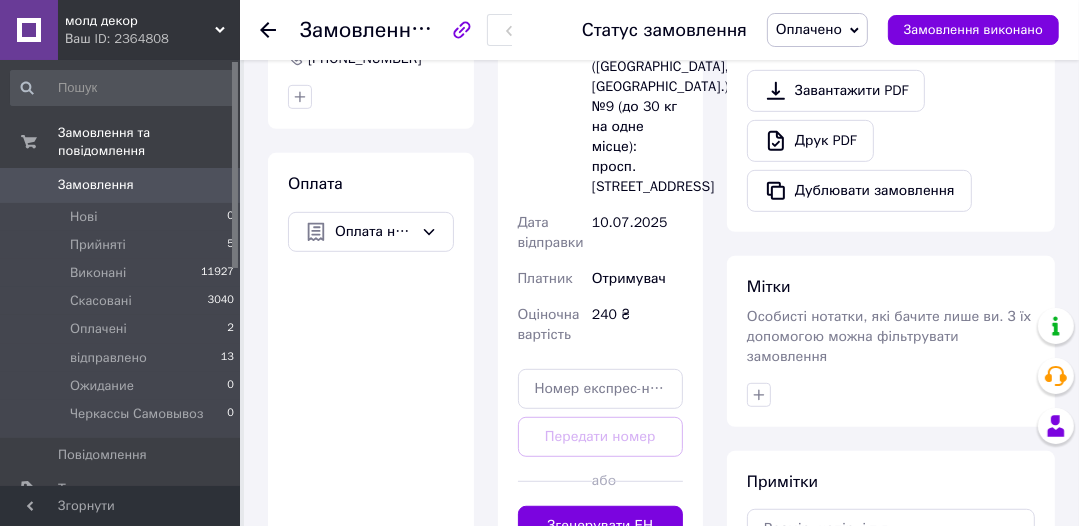 scroll, scrollTop: 745, scrollLeft: 0, axis: vertical 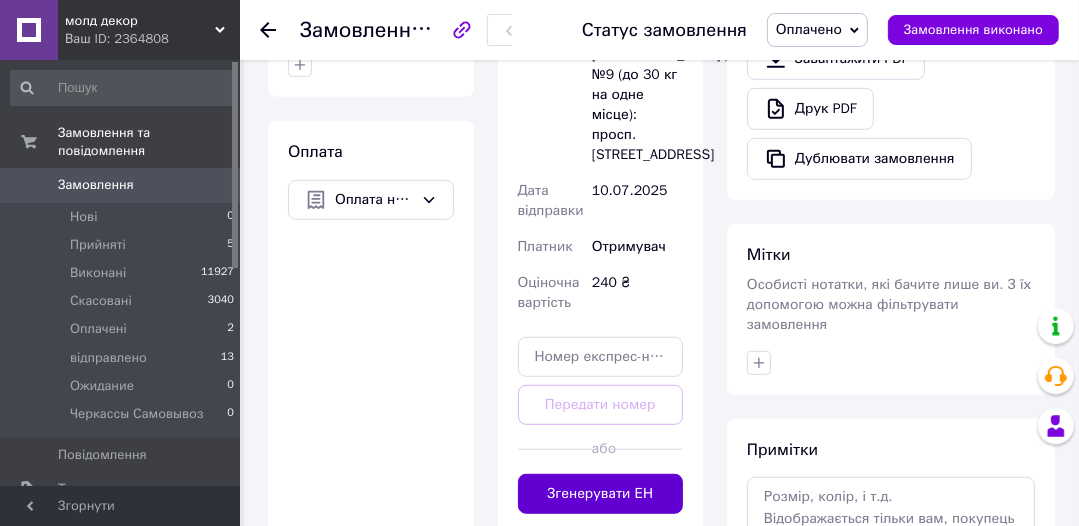 click on "Згенерувати ЕН" at bounding box center [601, 494] 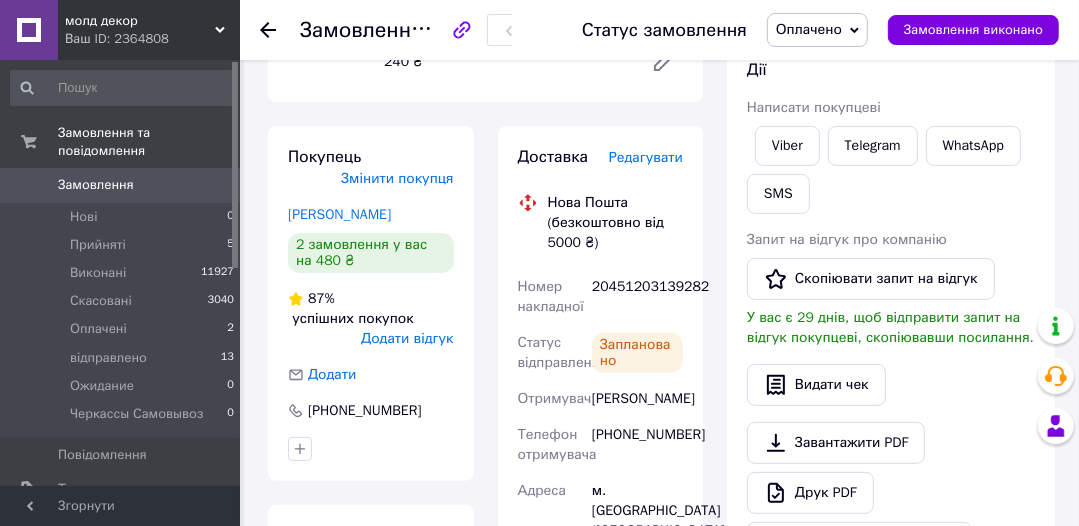 scroll, scrollTop: 297, scrollLeft: 0, axis: vertical 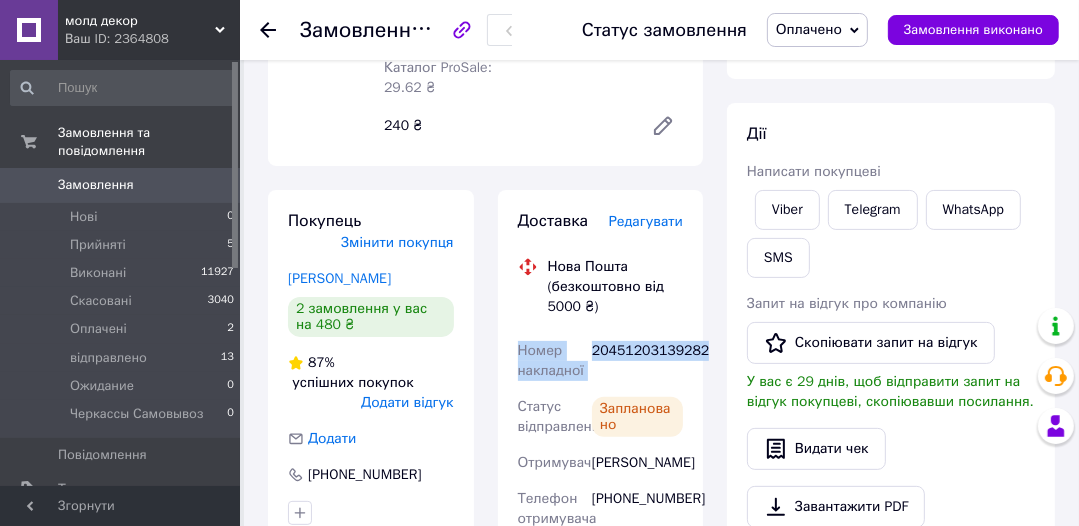 drag, startPoint x: 515, startPoint y: 352, endPoint x: 706, endPoint y: 366, distance: 191.5124 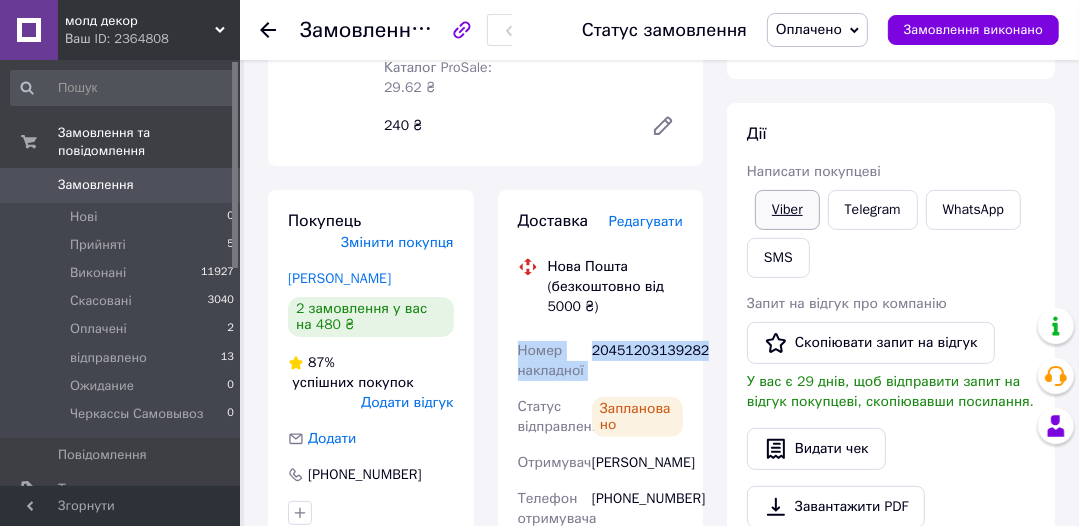 click on "Viber" at bounding box center [787, 210] 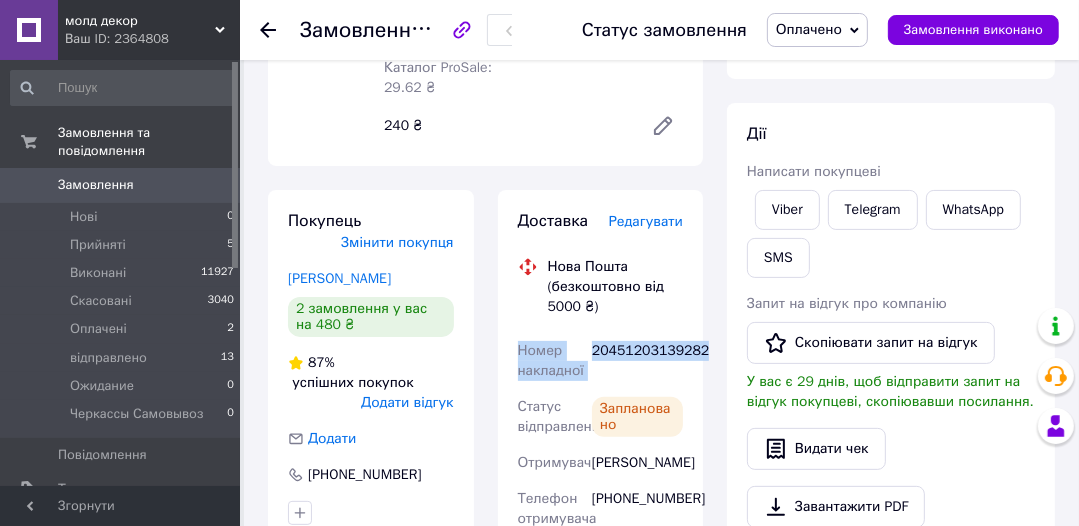 click on "Оплачено" at bounding box center [809, 29] 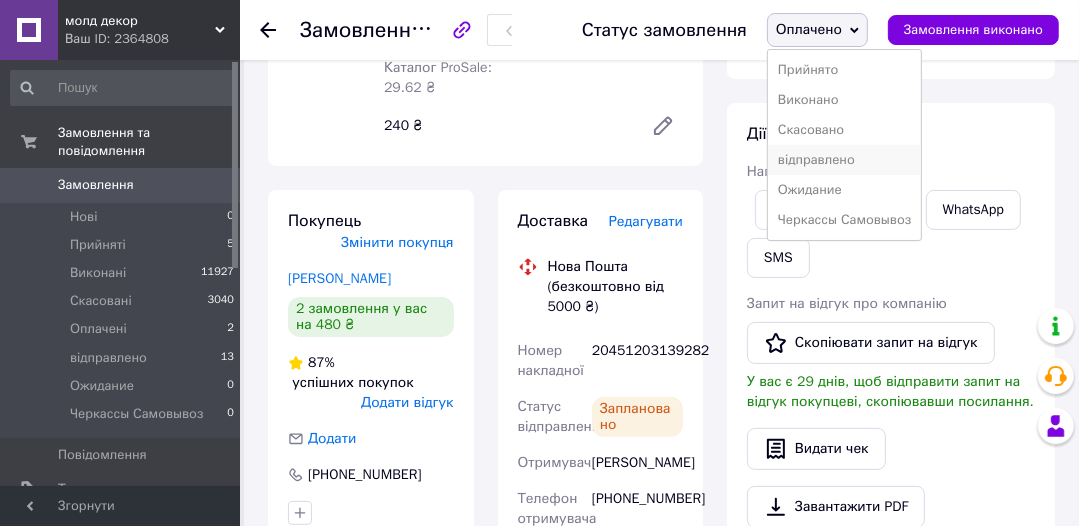 click on "відправлено" at bounding box center (844, 160) 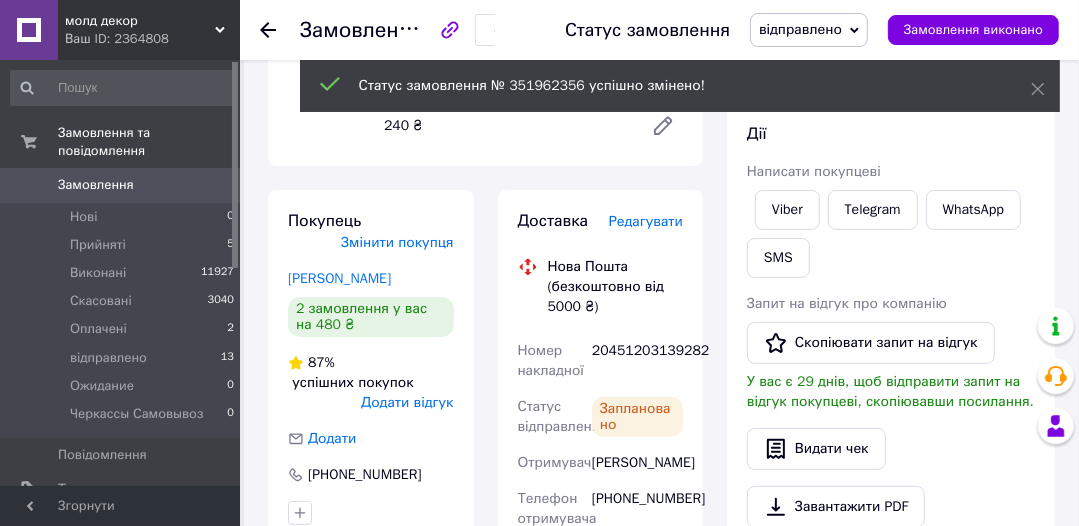 click on "Прийняті" at bounding box center [98, 245] 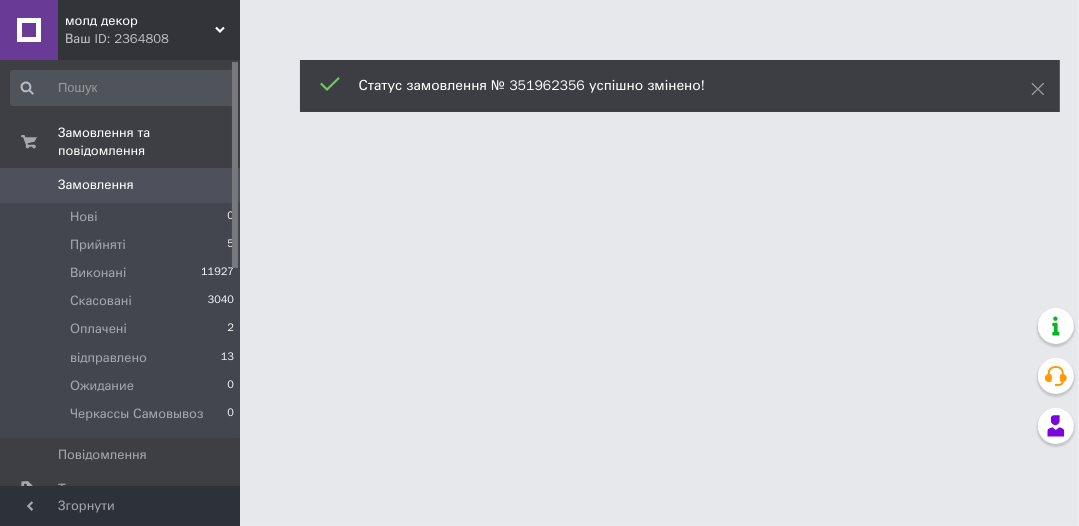 scroll, scrollTop: 0, scrollLeft: 0, axis: both 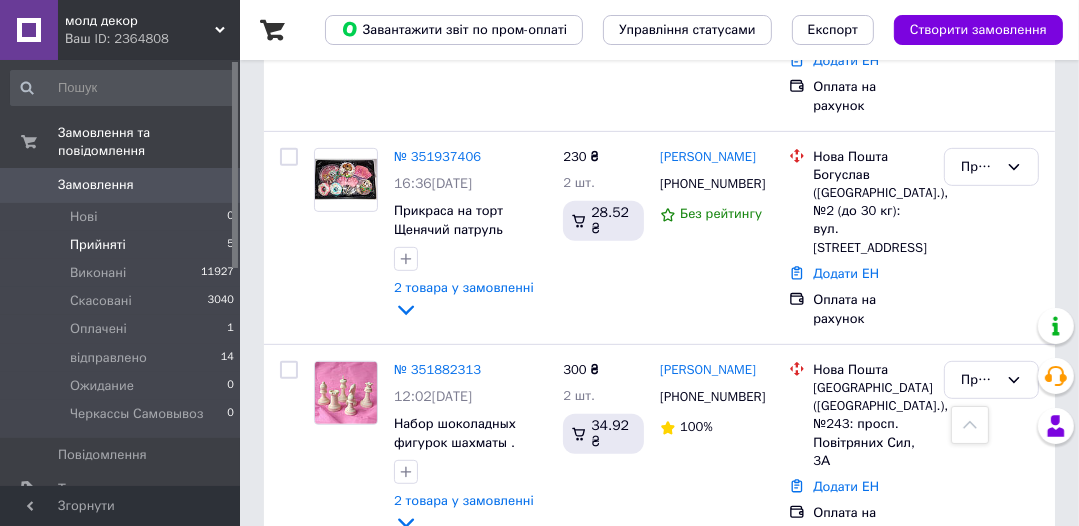 click on "Прийняті" at bounding box center [98, 245] 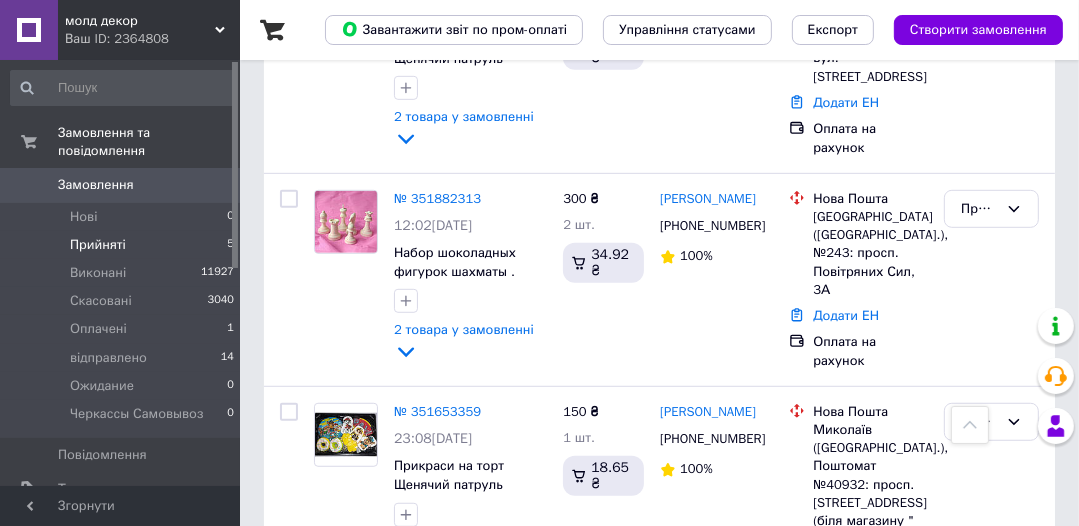 scroll, scrollTop: 858, scrollLeft: 0, axis: vertical 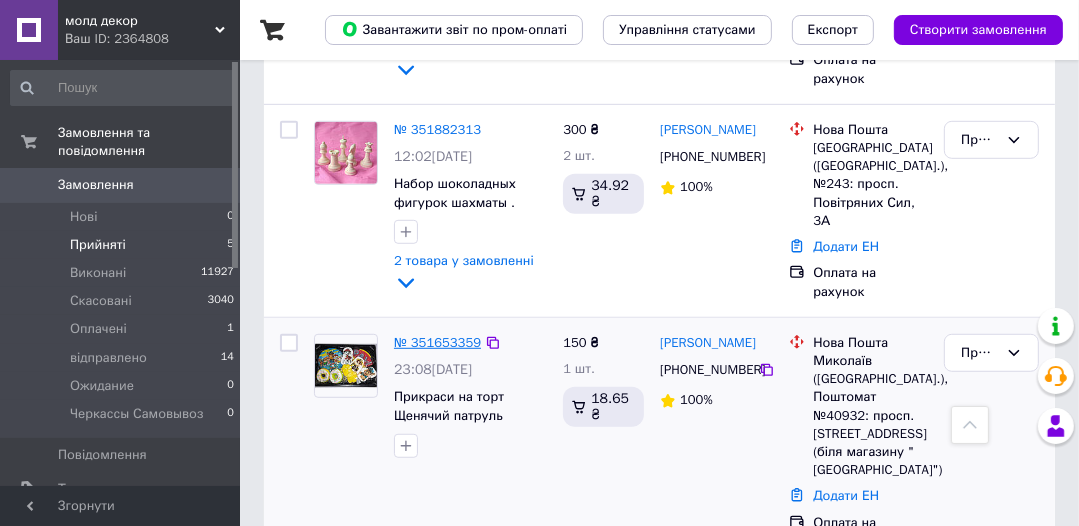 click on "№ 351653359" at bounding box center [437, 342] 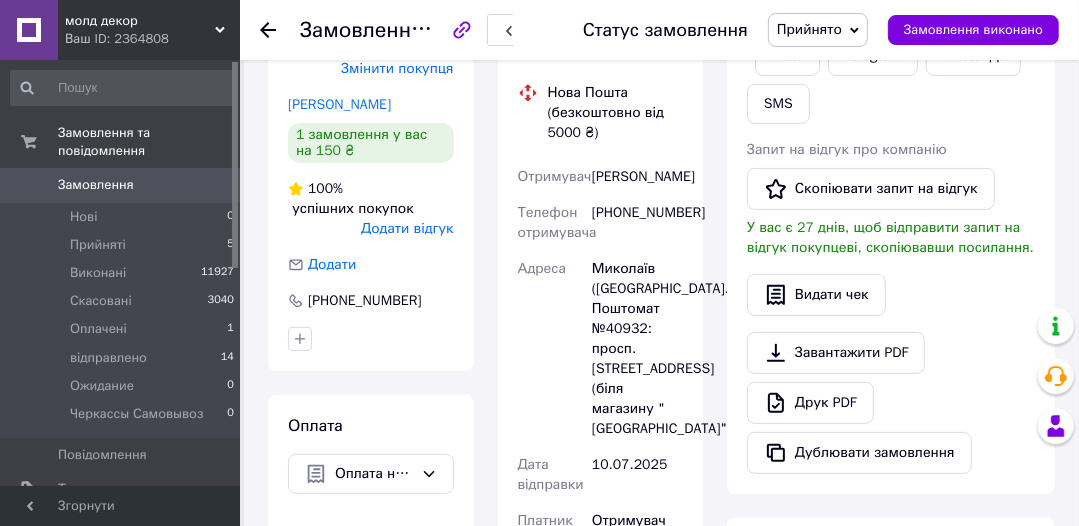 scroll, scrollTop: 858, scrollLeft: 0, axis: vertical 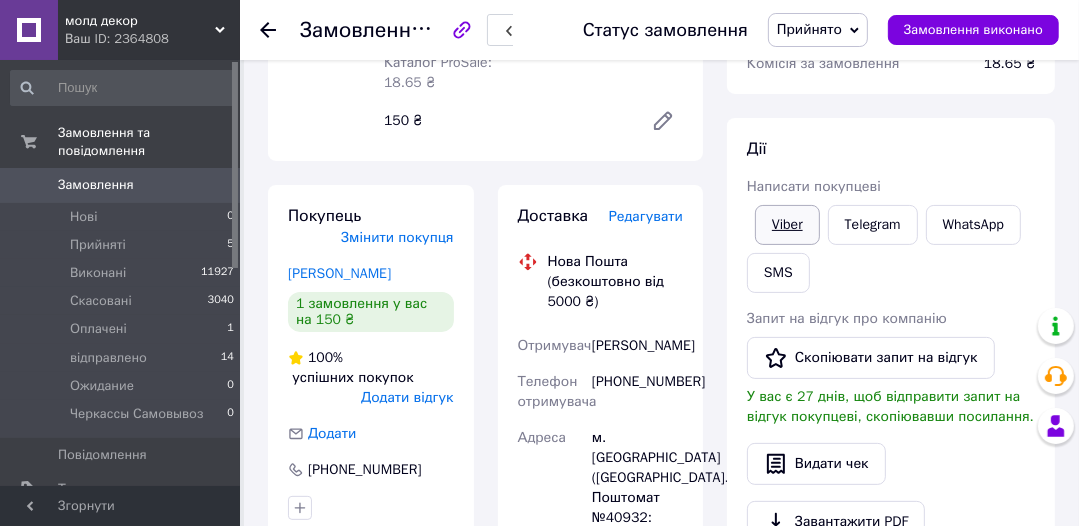click on "Viber" at bounding box center (787, 225) 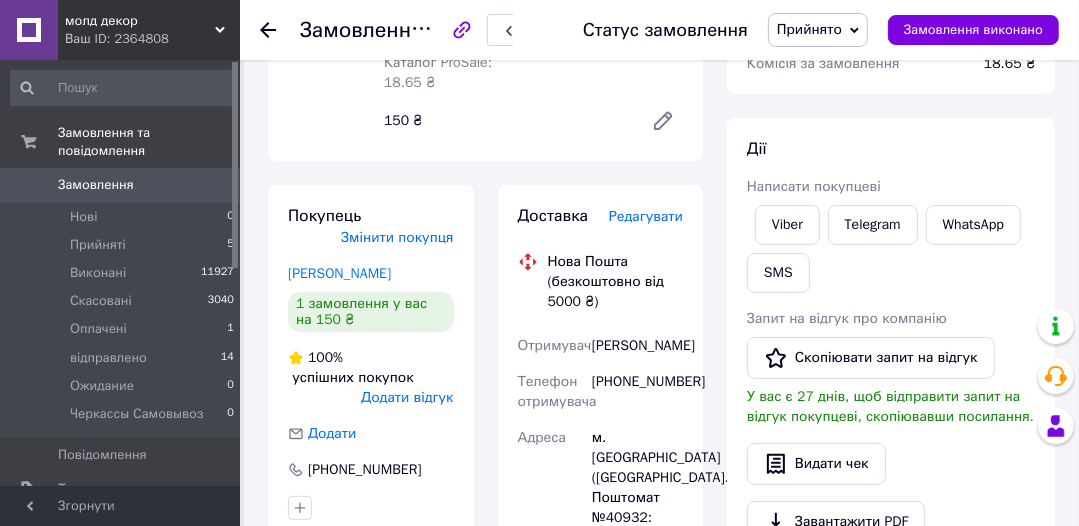click on "Прийнято" at bounding box center [809, 29] 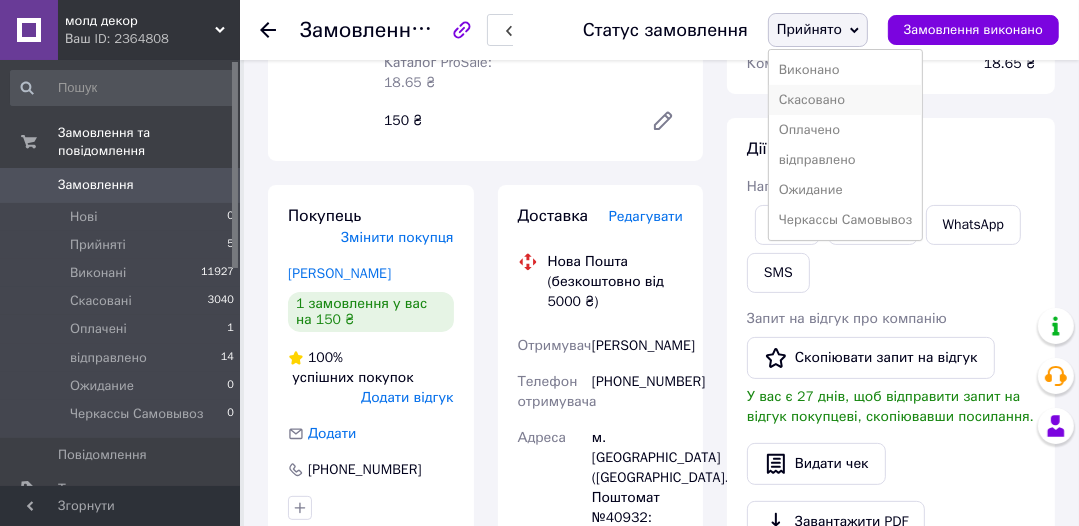 click on "Скасовано" at bounding box center (845, 100) 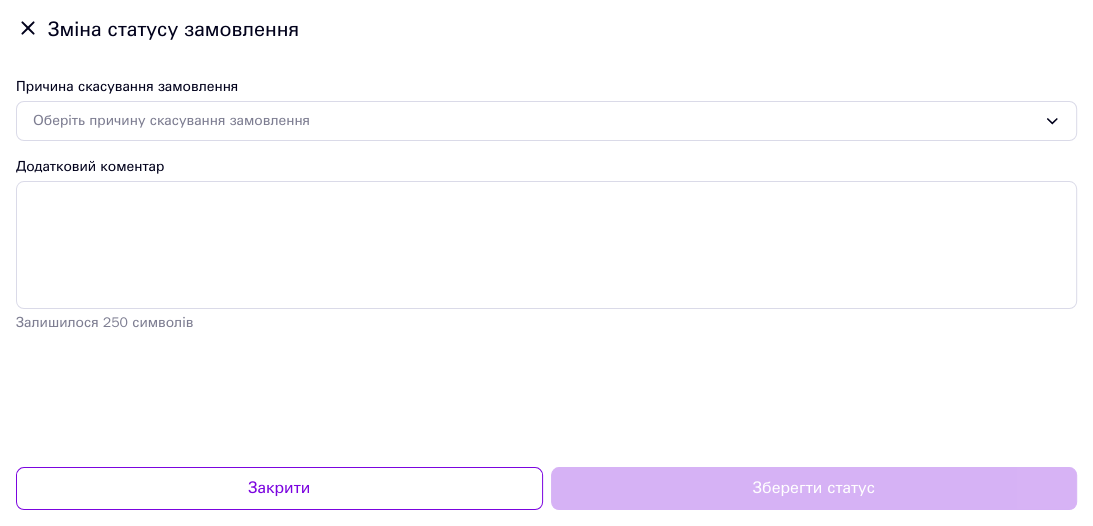 click on "Оберіть причину скасування замовлення" at bounding box center (546, 121) 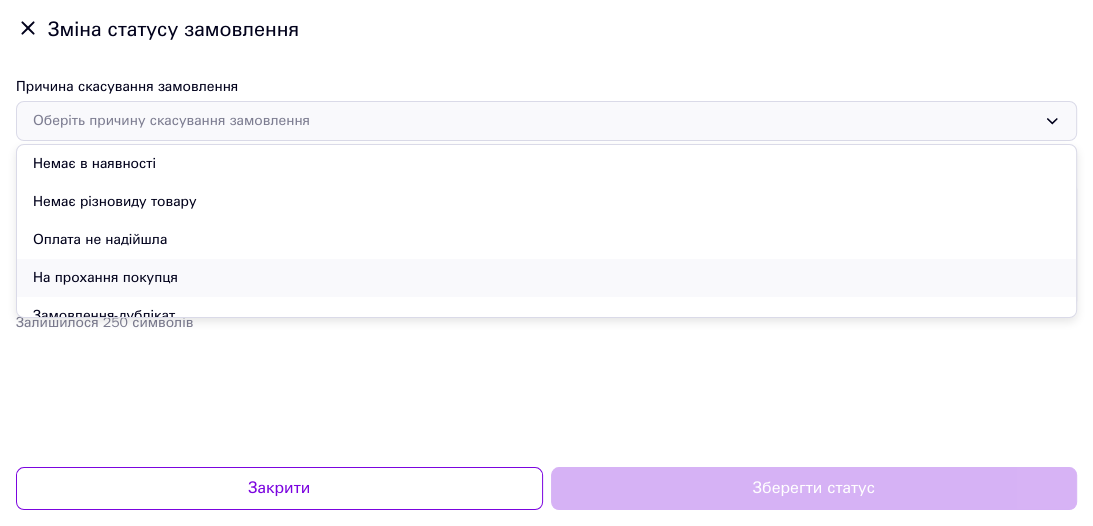 click on "На прохання покупця" at bounding box center [546, 278] 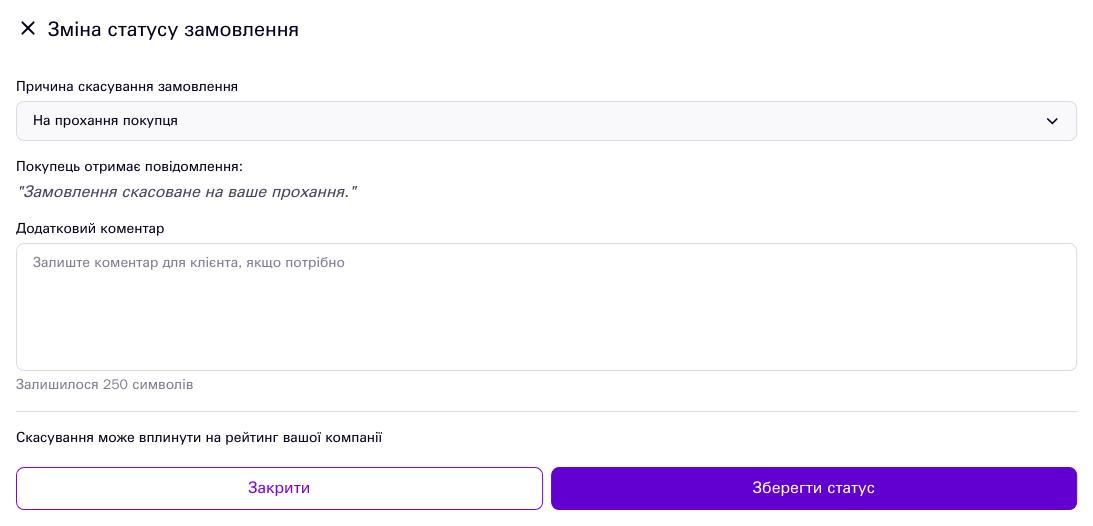 click on "Зберегти статус" at bounding box center (814, 488) 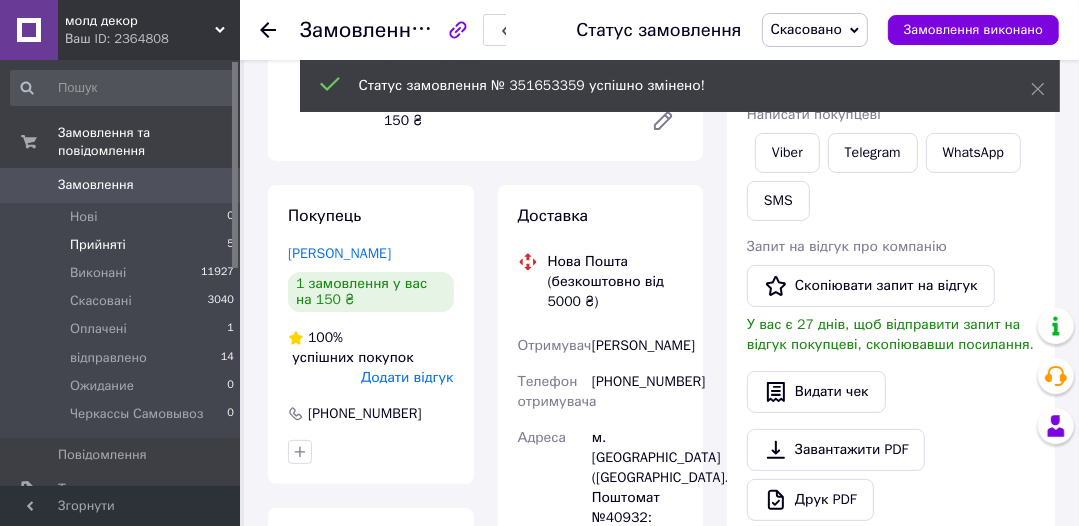 click on "Прийняті" at bounding box center (98, 245) 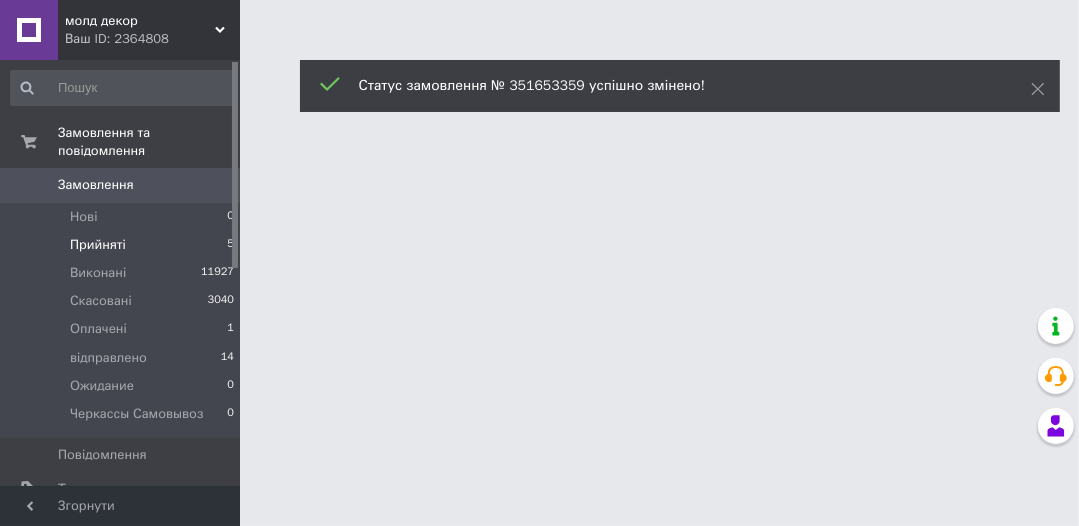scroll, scrollTop: 0, scrollLeft: 0, axis: both 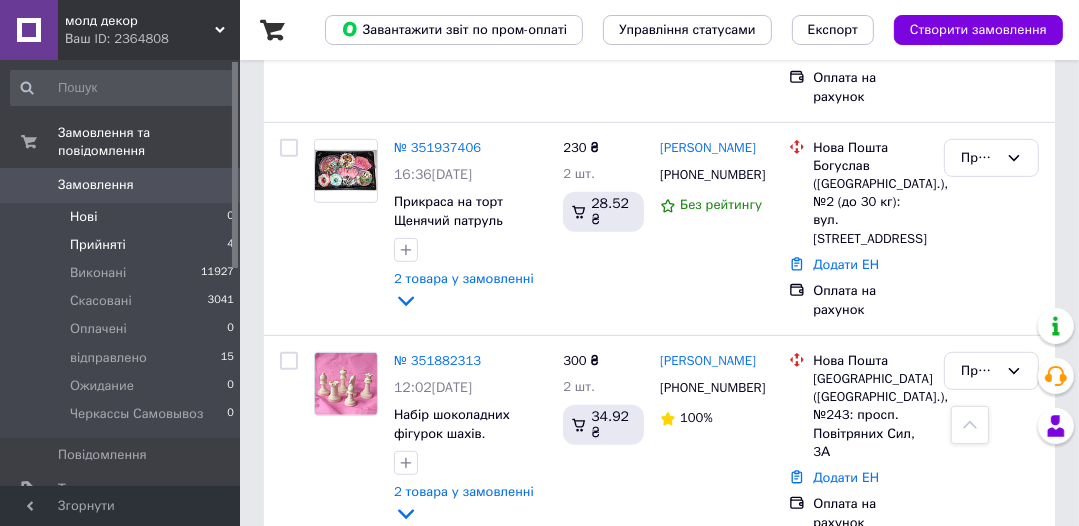 click on "Нові" at bounding box center (83, 217) 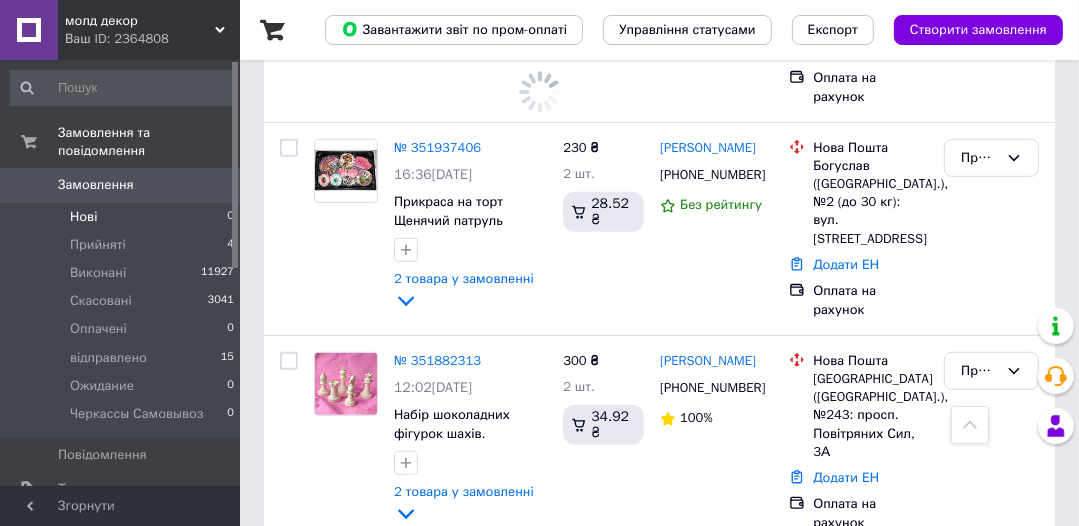 scroll, scrollTop: 0, scrollLeft: 0, axis: both 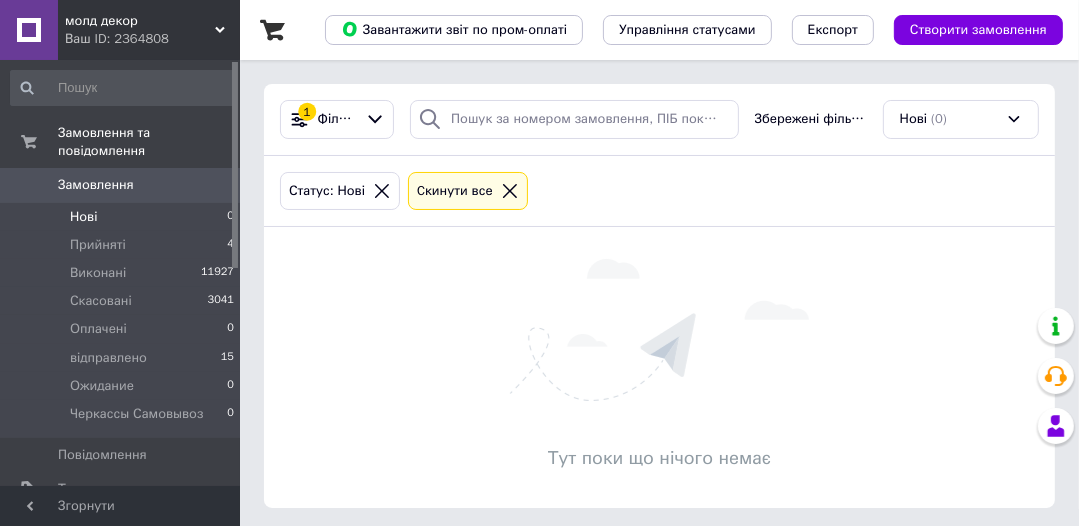 click on "Нові" at bounding box center (83, 217) 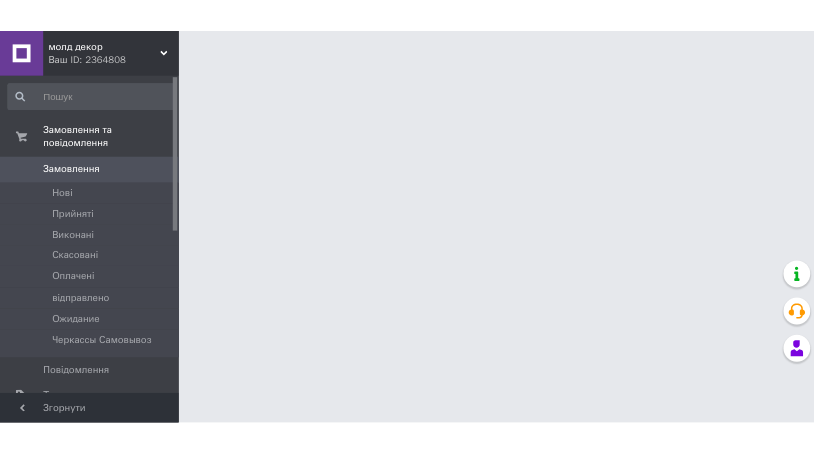 scroll, scrollTop: 0, scrollLeft: 0, axis: both 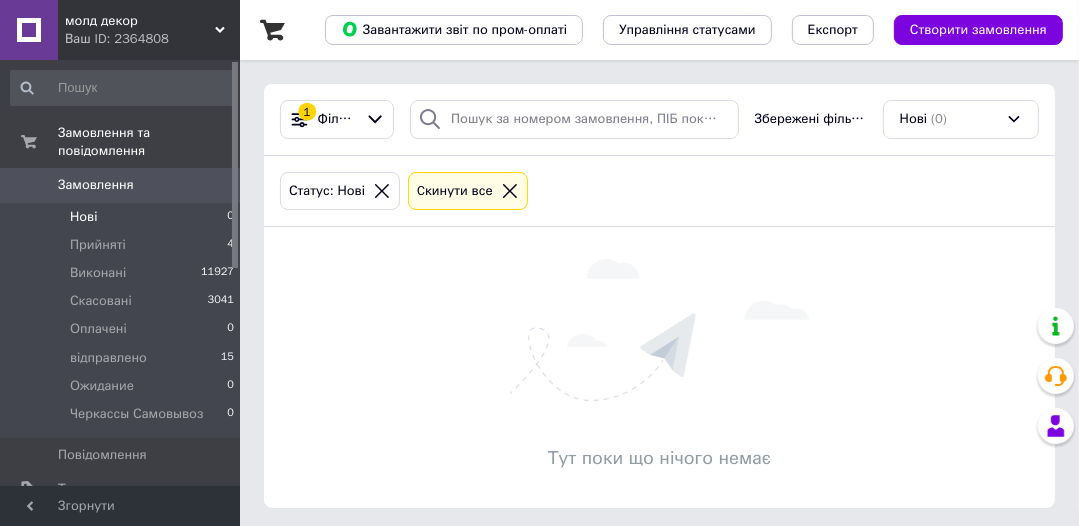 click on "Нові" at bounding box center (83, 217) 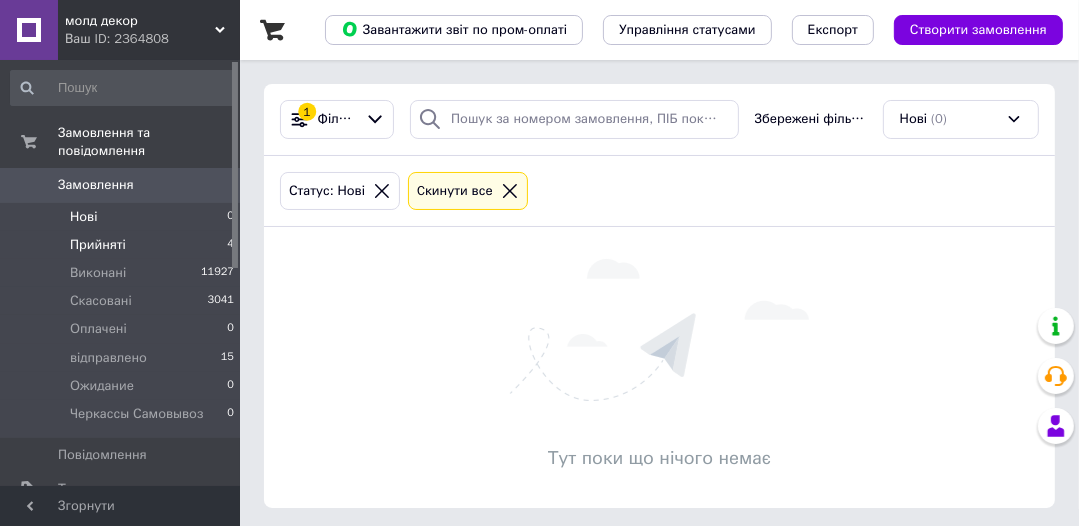 click on "Прийняті" at bounding box center [98, 245] 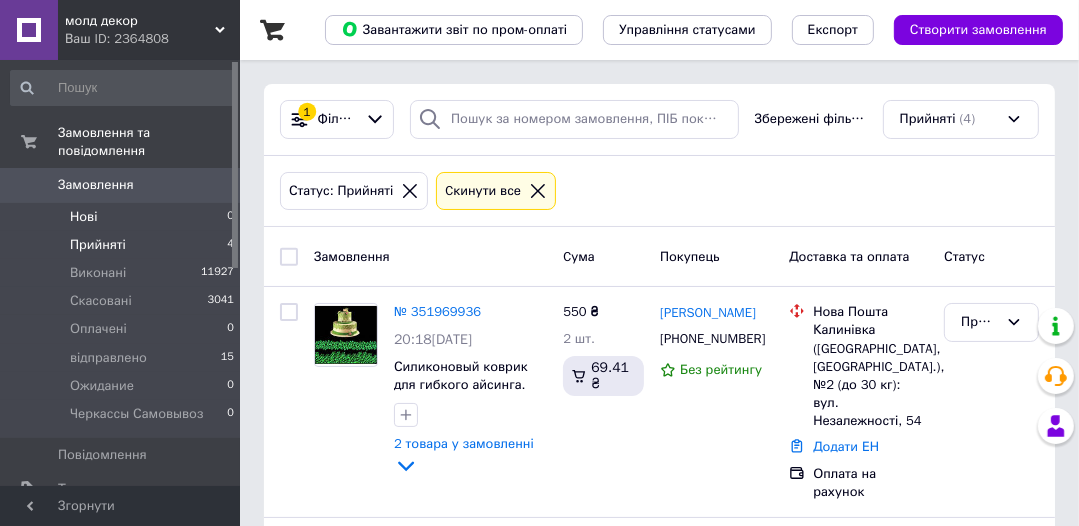 click on "Нові 0" at bounding box center (123, 217) 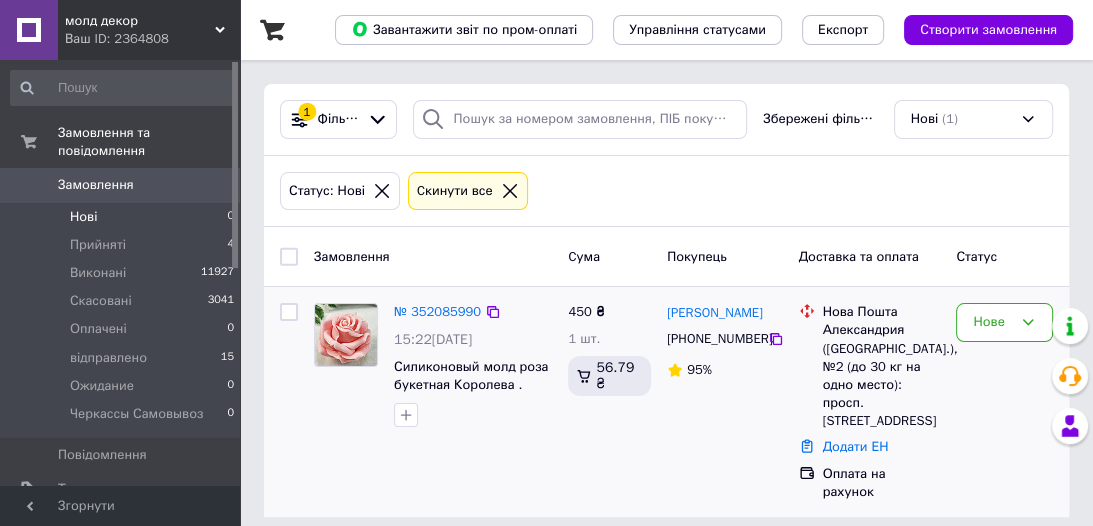 click on "№ 352085990" at bounding box center [437, 312] 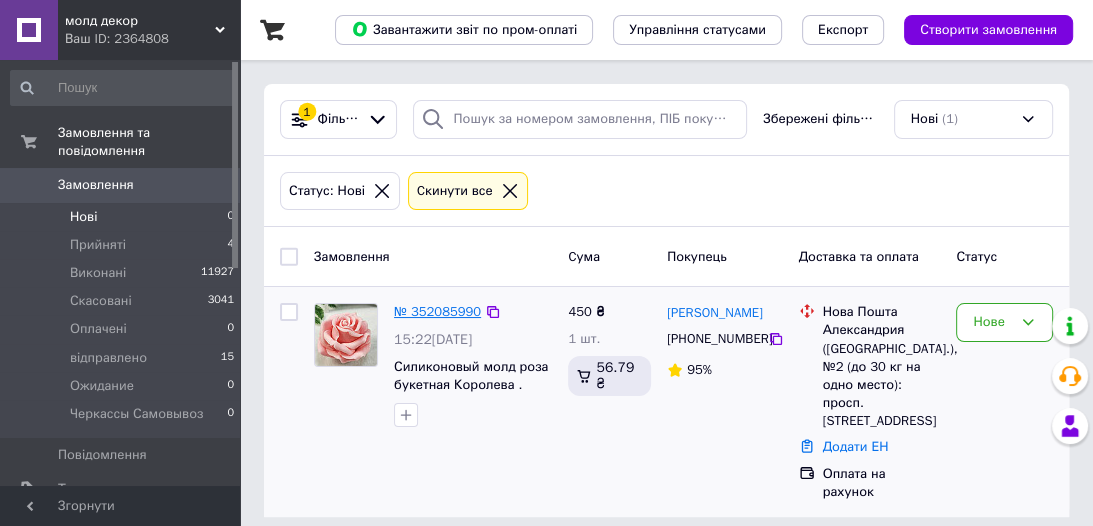 click on "№ 352085990" at bounding box center (437, 311) 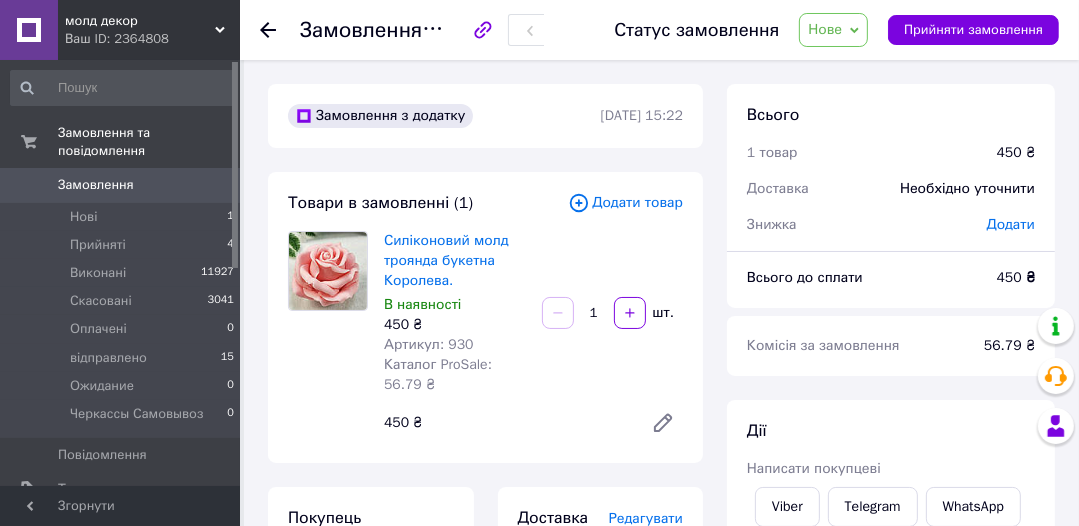click on "Нове" at bounding box center [825, 29] 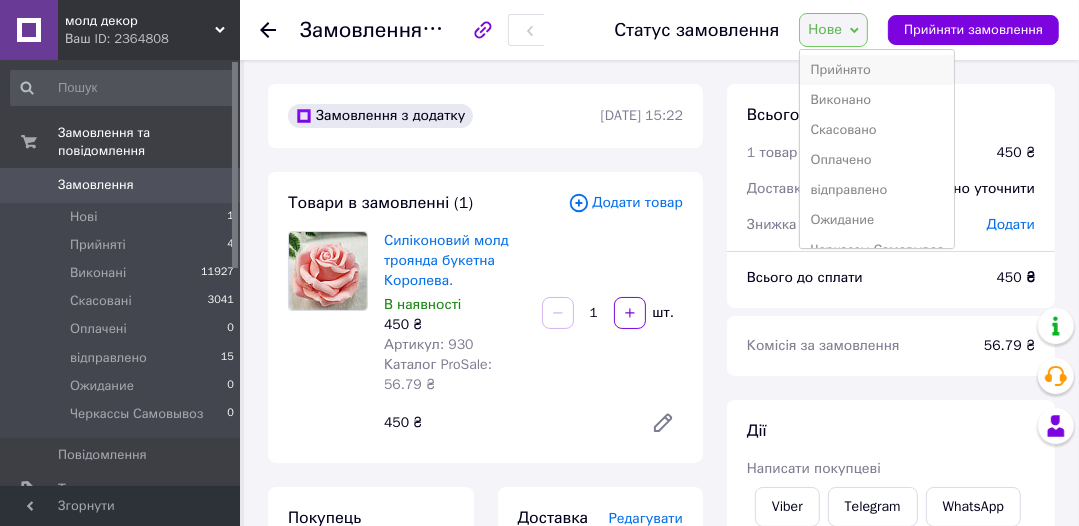 click on "Прийнято" at bounding box center [876, 70] 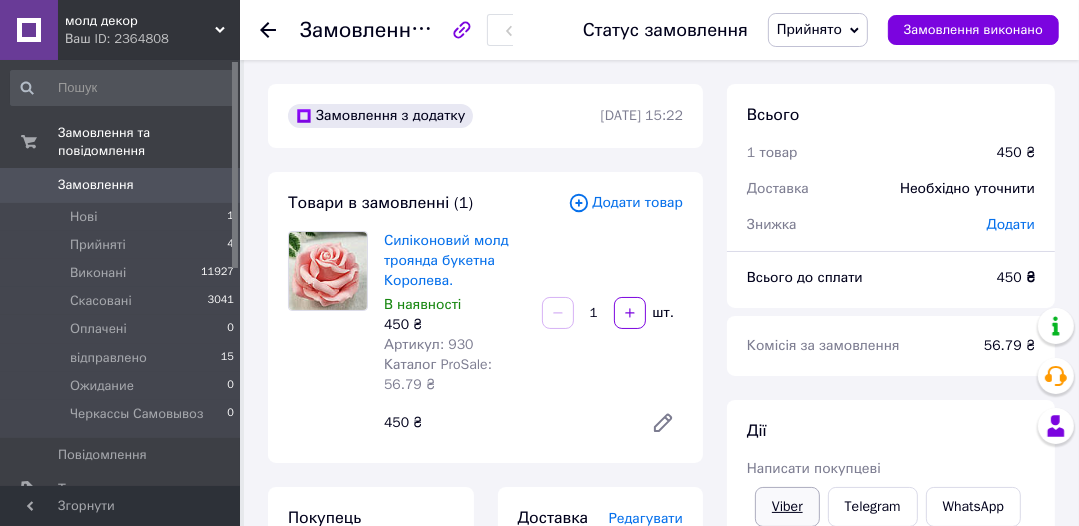 click on "Viber" at bounding box center [787, 507] 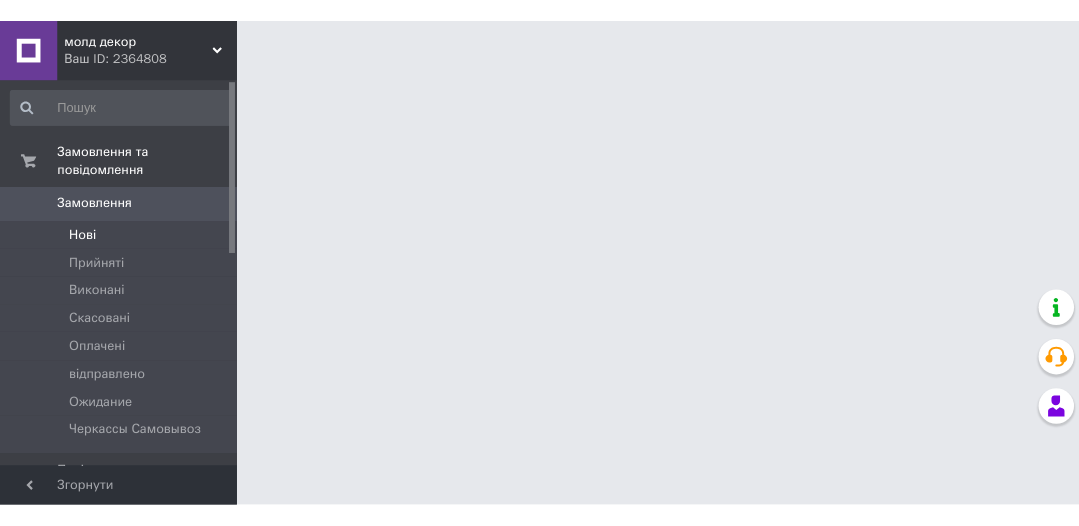 scroll, scrollTop: 0, scrollLeft: 0, axis: both 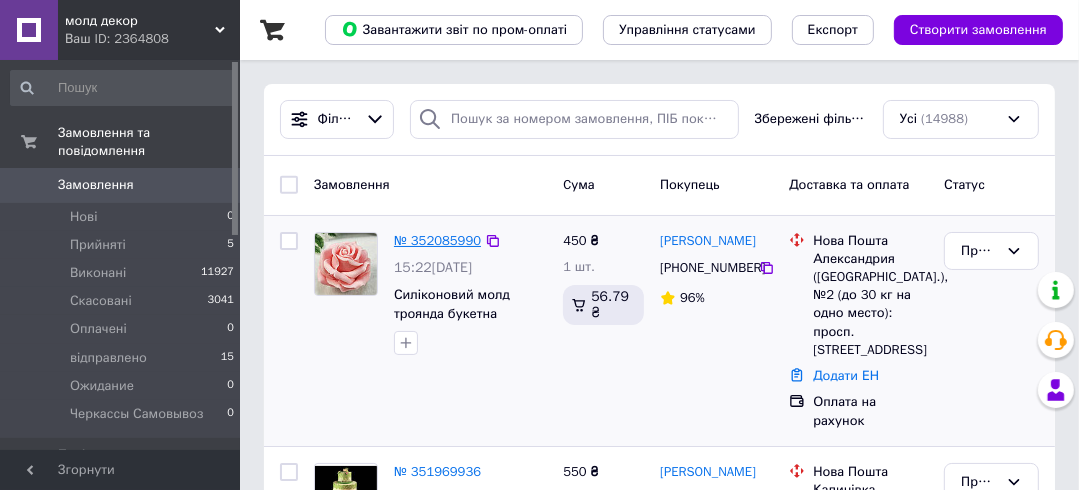 click on "№ 352085990" at bounding box center [437, 240] 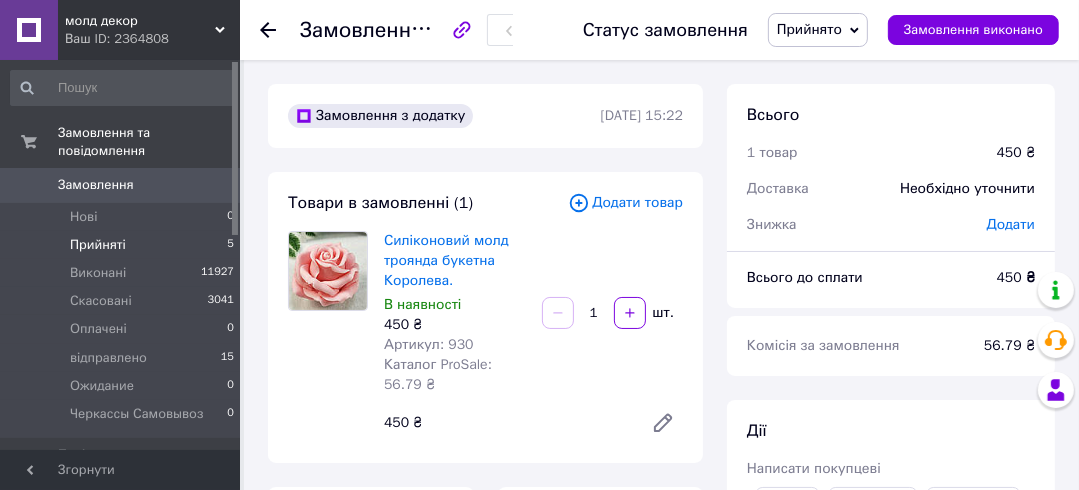 click on "Прийняті" at bounding box center [98, 245] 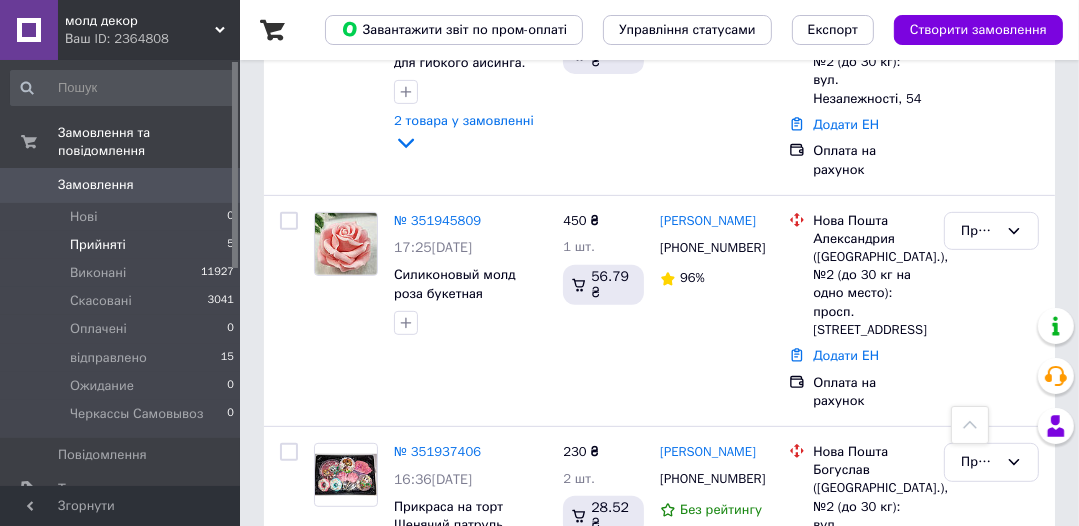 scroll, scrollTop: 597, scrollLeft: 0, axis: vertical 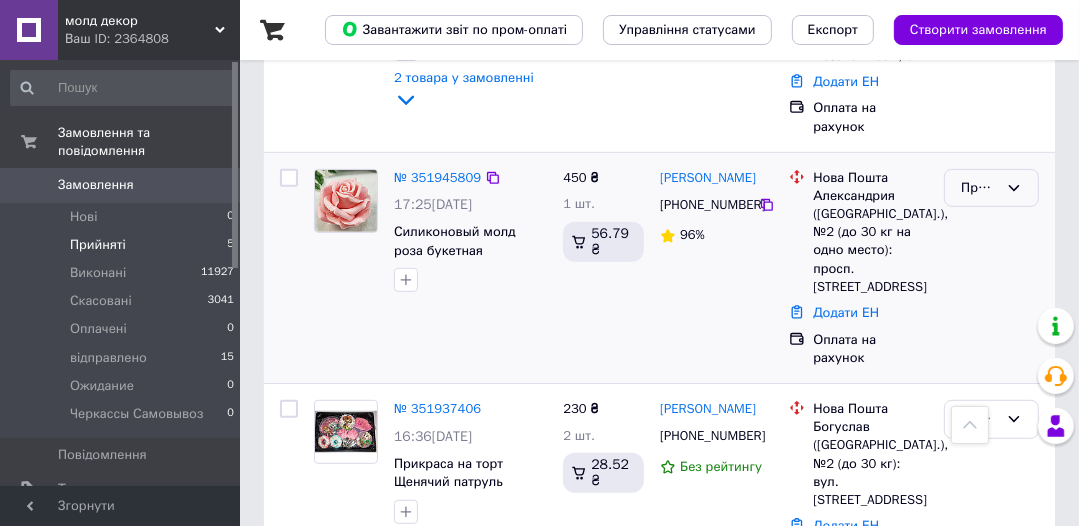 click on "Прийнято" at bounding box center [979, 188] 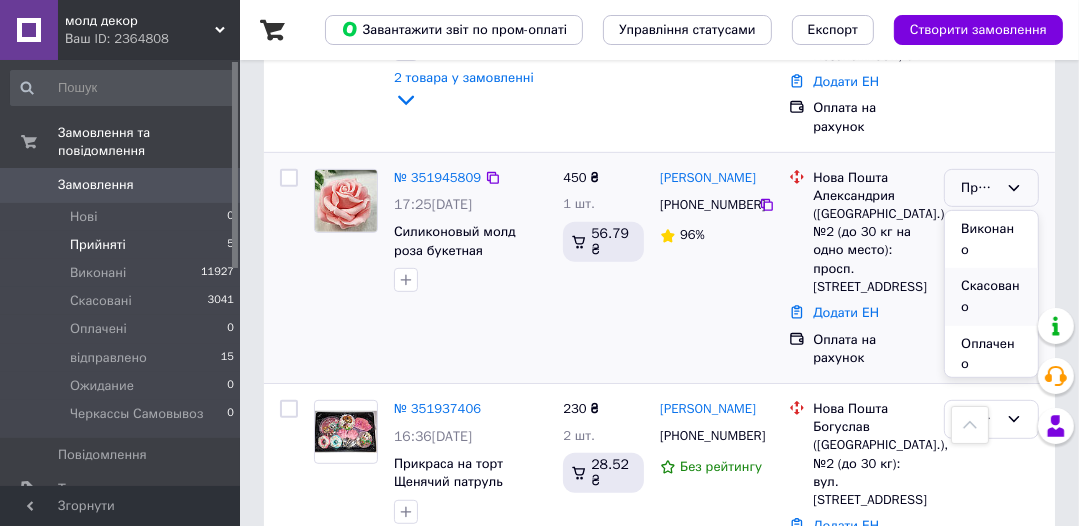 click on "Скасовано" at bounding box center [991, 296] 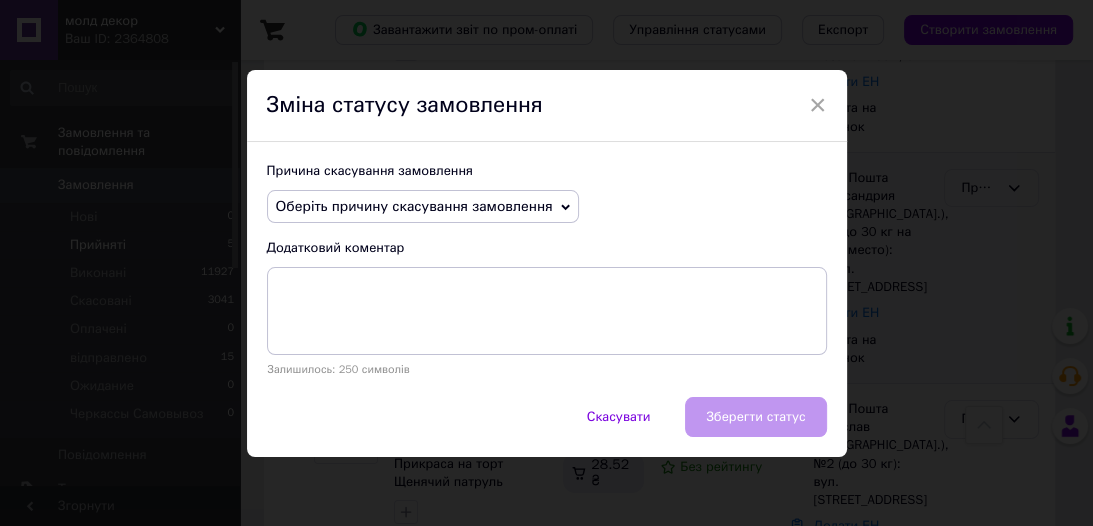 click on "Оберіть причину скасування замовлення" at bounding box center (414, 206) 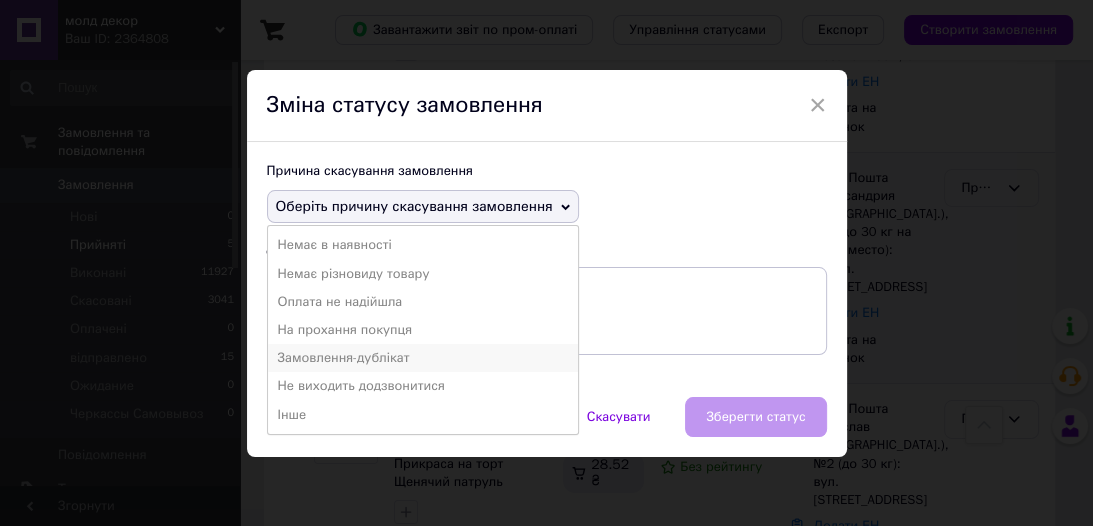 click on "Замовлення-дублікат" at bounding box center [423, 358] 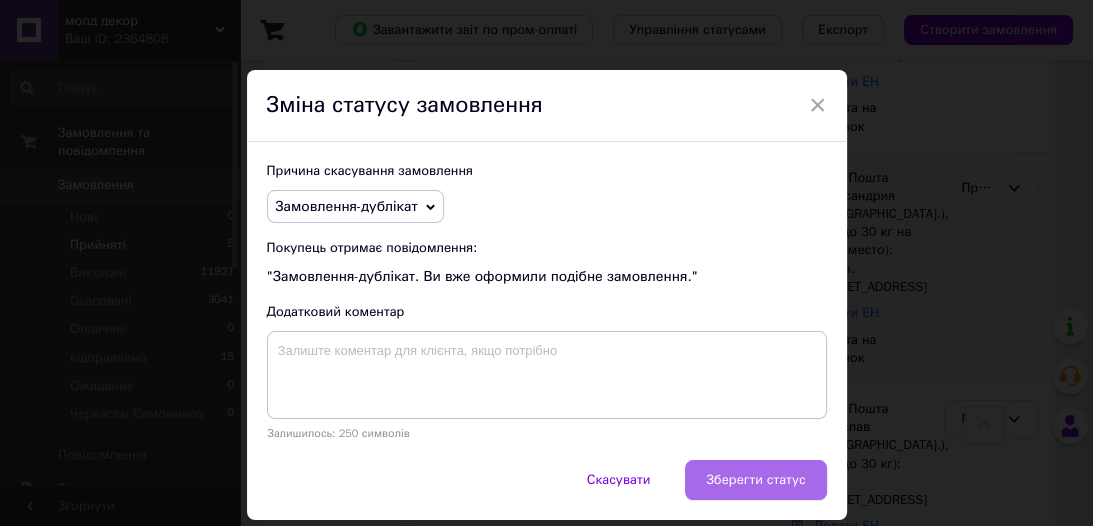 click on "Зберегти статус" at bounding box center [755, 480] 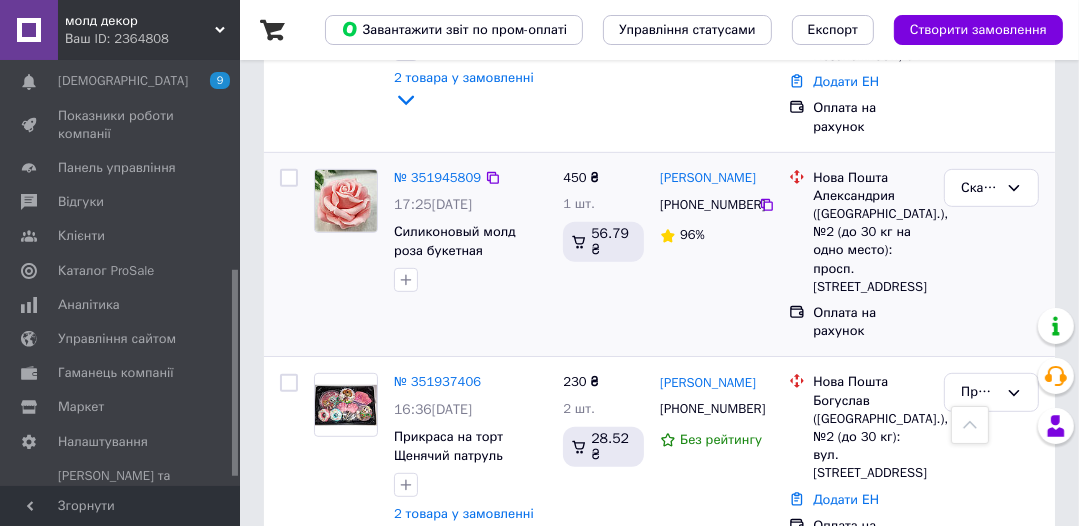 scroll, scrollTop: 448, scrollLeft: 0, axis: vertical 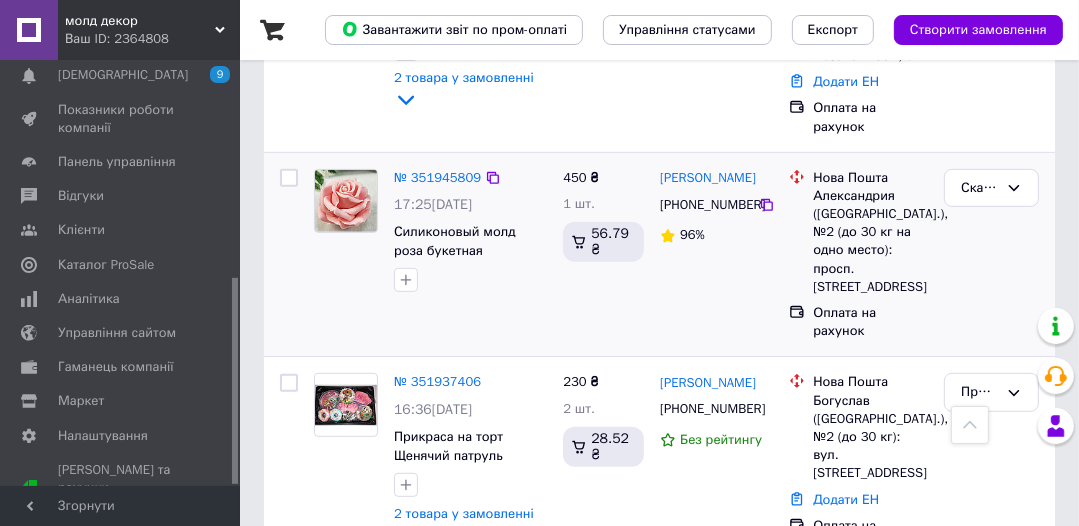 drag, startPoint x: 234, startPoint y: 160, endPoint x: 233, endPoint y: 433, distance: 273.00183 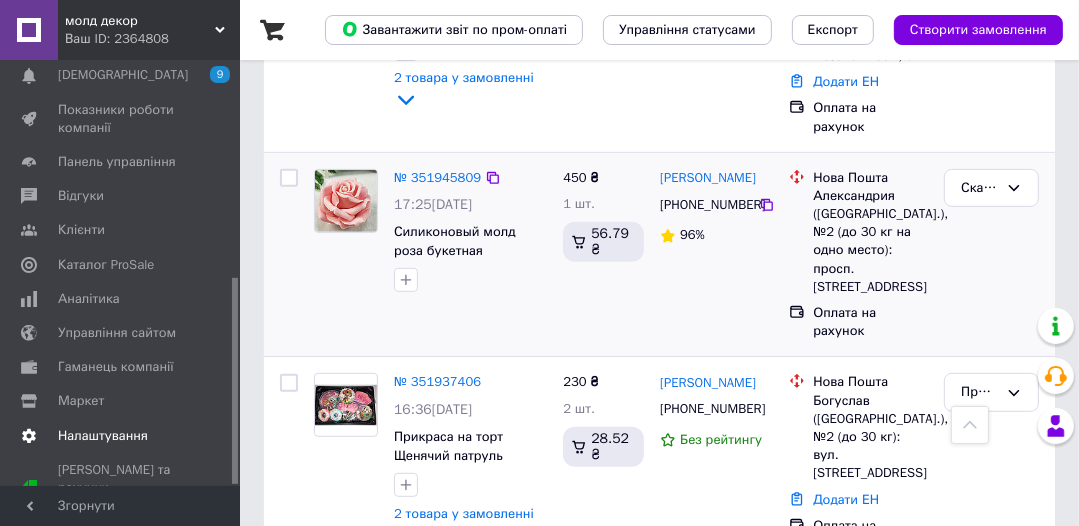 click on "Налаштування" at bounding box center (103, 436) 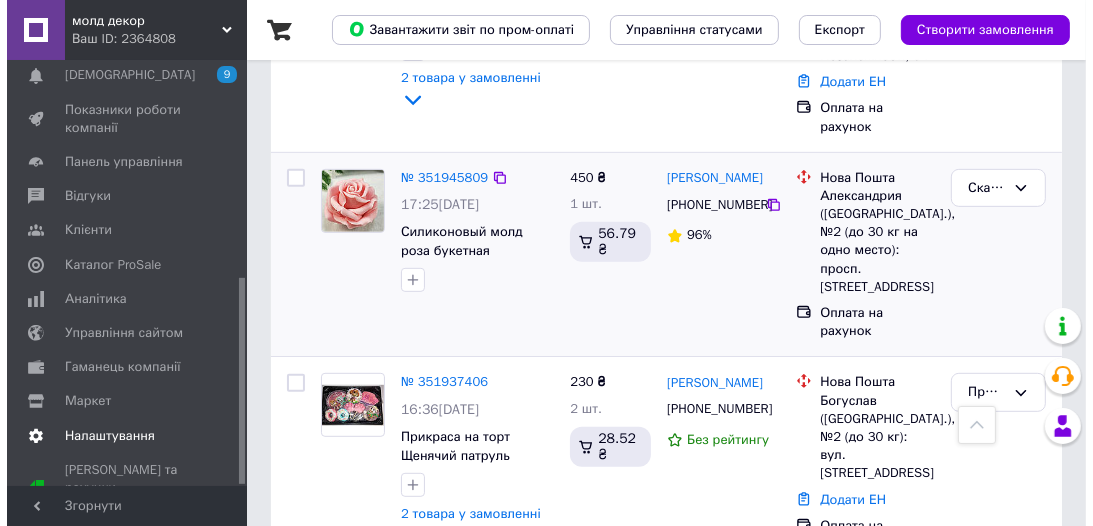 scroll, scrollTop: 0, scrollLeft: 0, axis: both 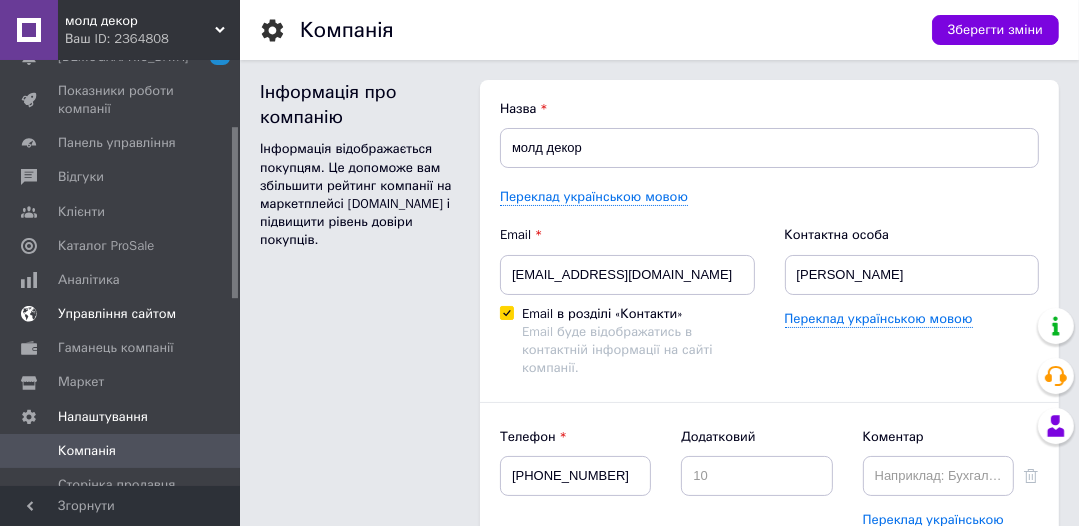 click on "Управління сайтом" at bounding box center (117, 314) 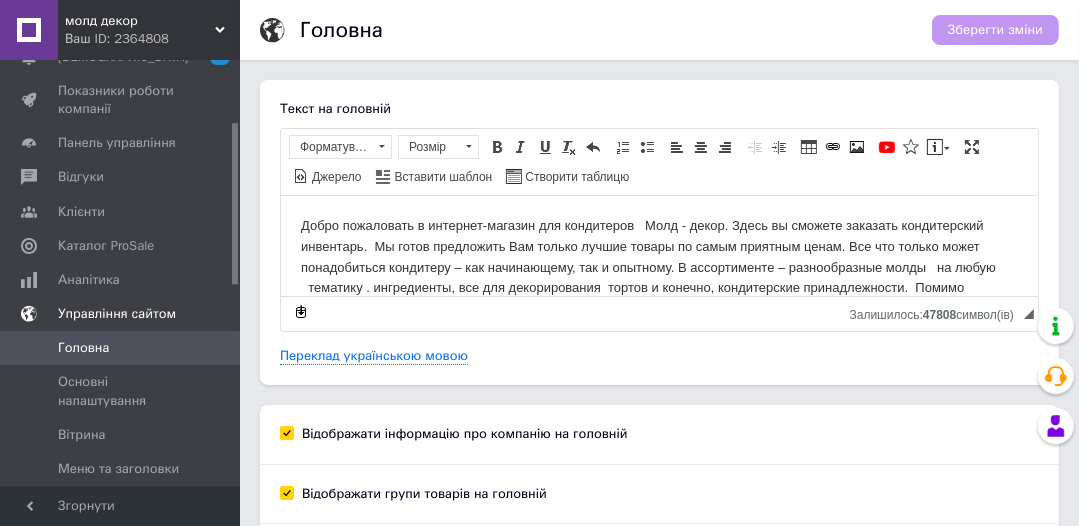 scroll, scrollTop: 0, scrollLeft: 0, axis: both 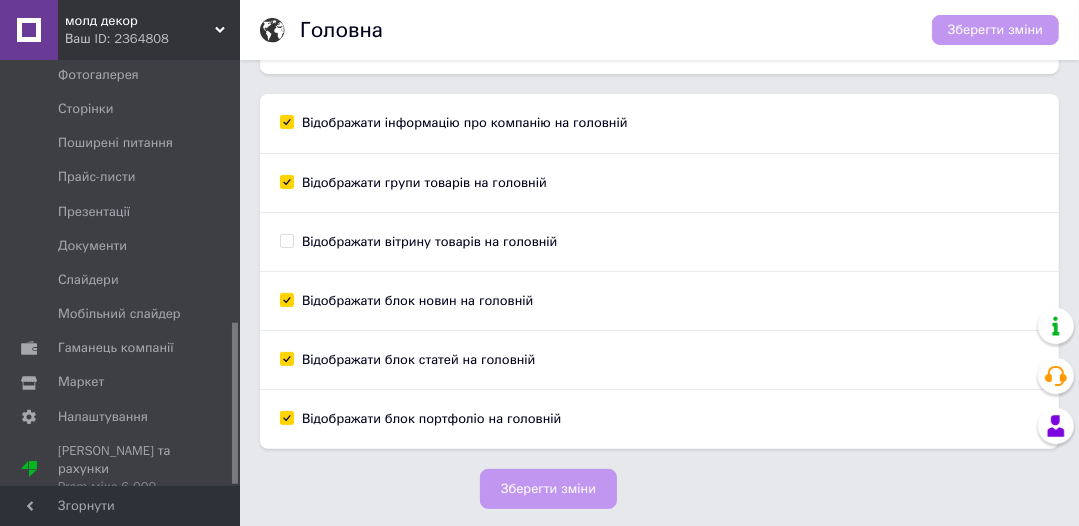 drag, startPoint x: 236, startPoint y: 259, endPoint x: 236, endPoint y: 520, distance: 261 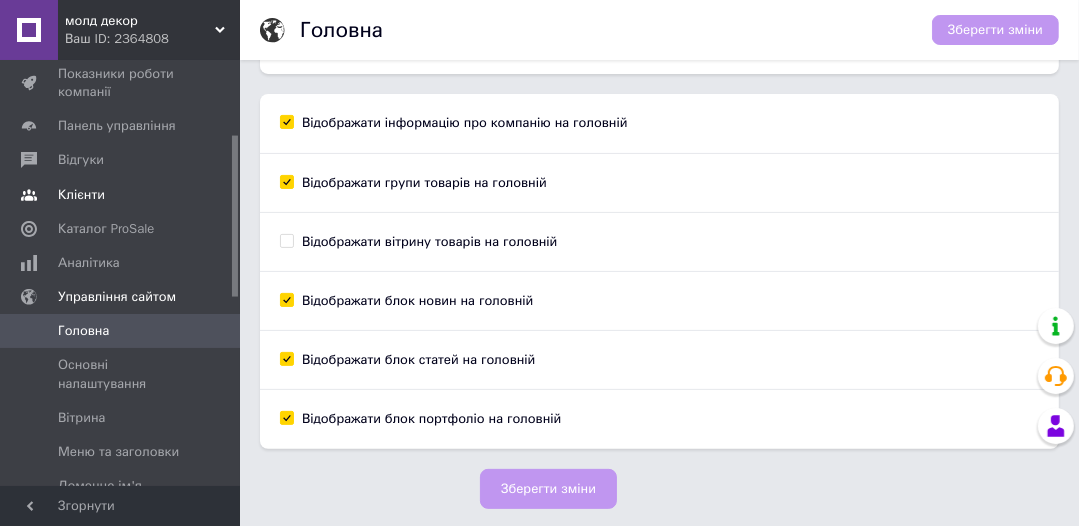 drag, startPoint x: 234, startPoint y: 400, endPoint x: 231, endPoint y: 200, distance: 200.02249 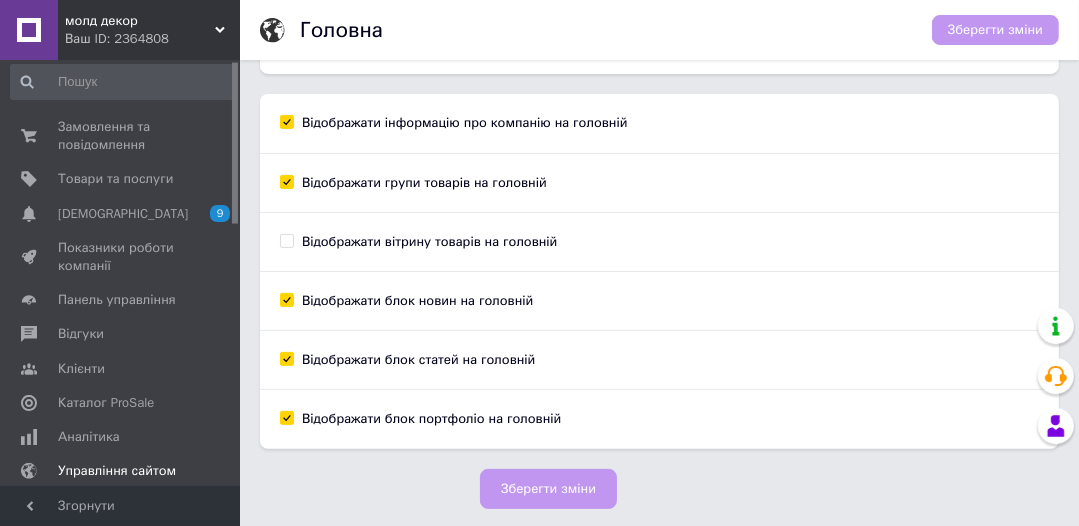 scroll, scrollTop: 0, scrollLeft: 0, axis: both 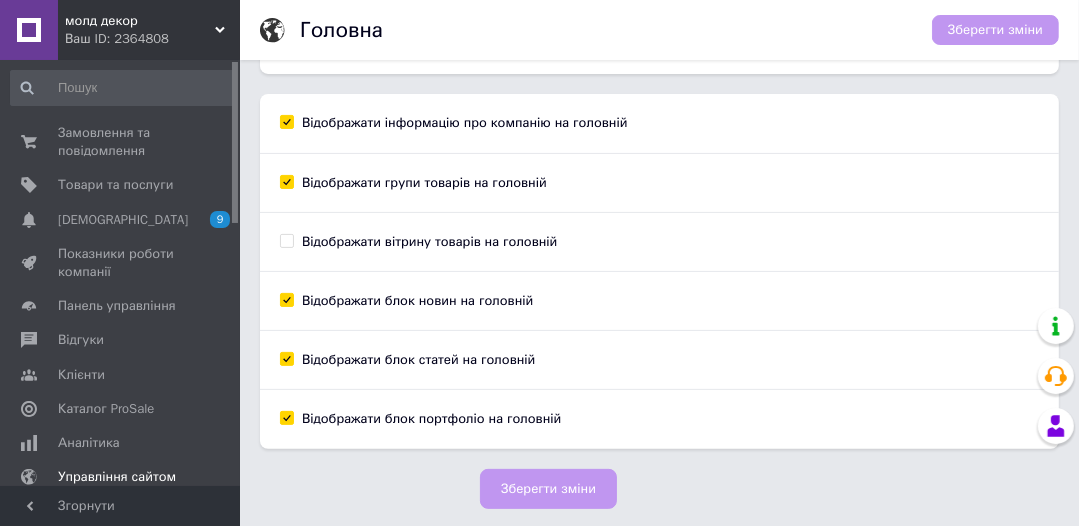 drag, startPoint x: 234, startPoint y: 204, endPoint x: 236, endPoint y: 137, distance: 67.02985 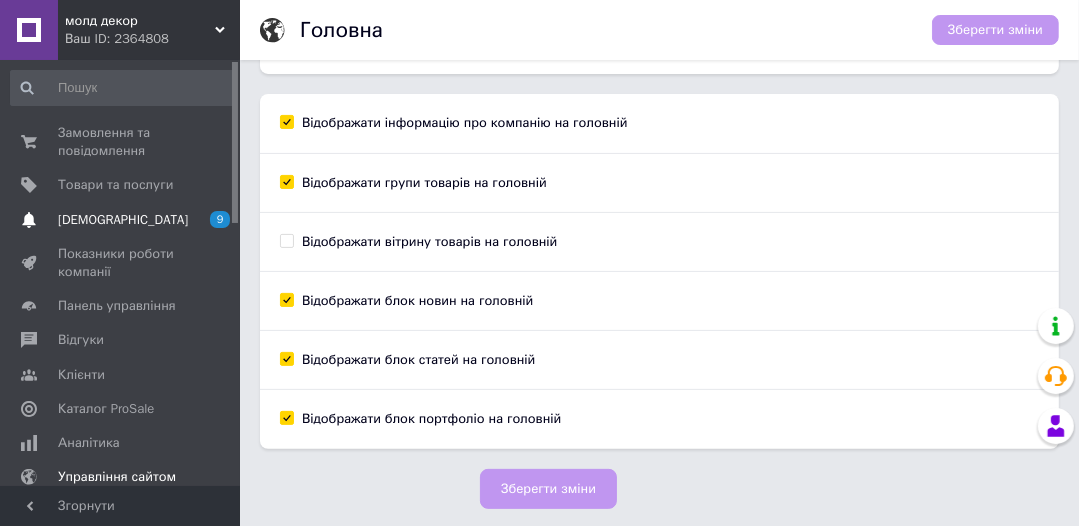 click on "[DEMOGRAPHIC_DATA]" at bounding box center (123, 220) 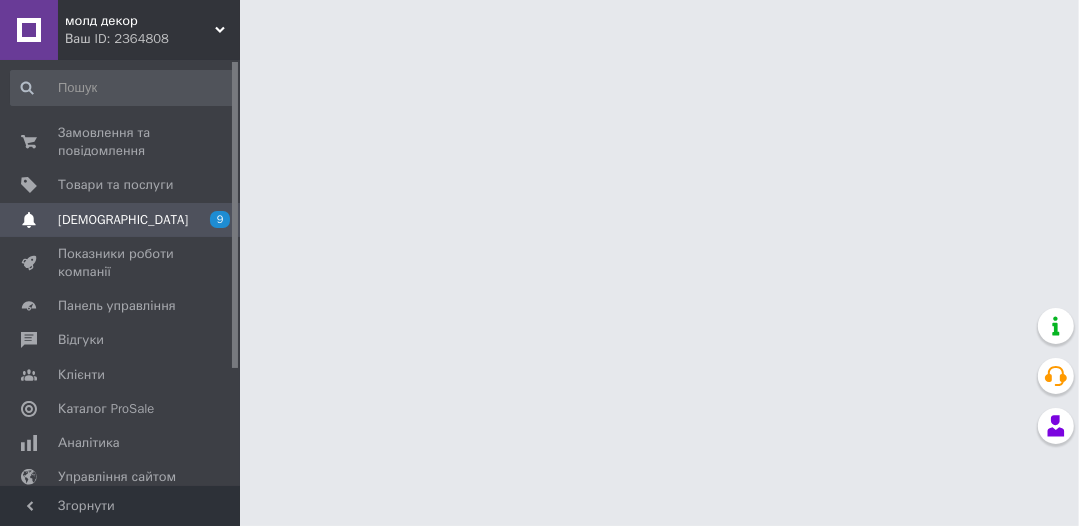 scroll, scrollTop: 0, scrollLeft: 0, axis: both 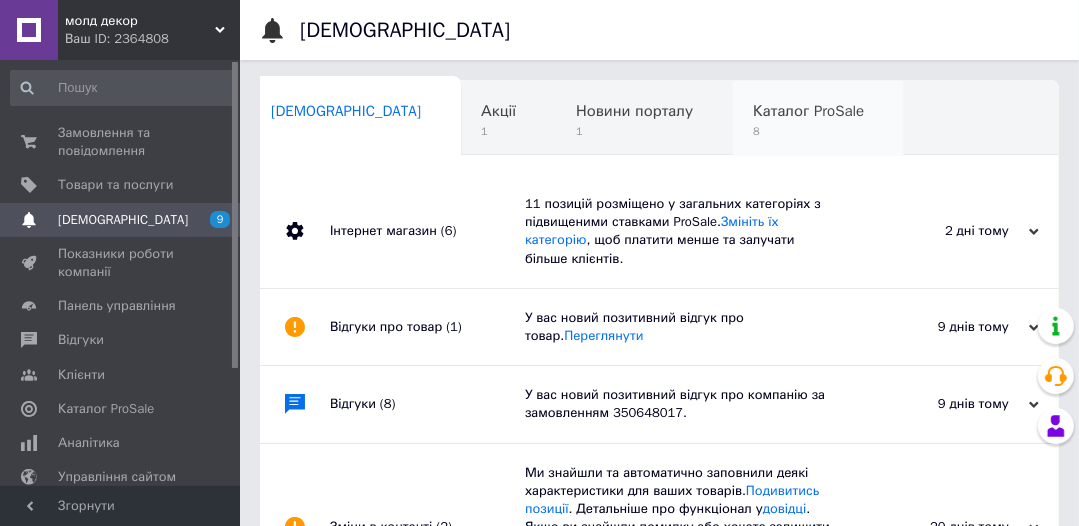 click on "8" at bounding box center (808, 131) 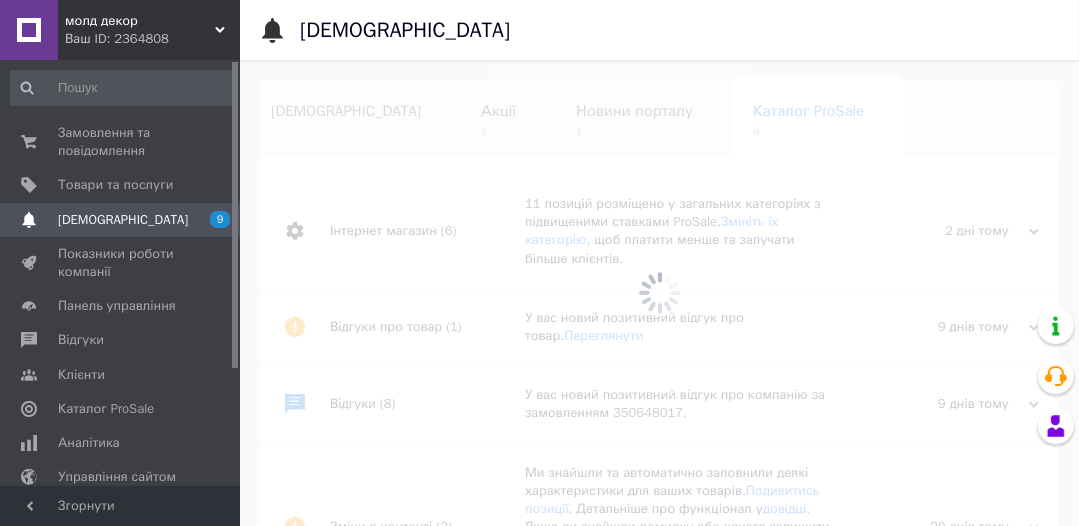 scroll, scrollTop: 0, scrollLeft: 151, axis: horizontal 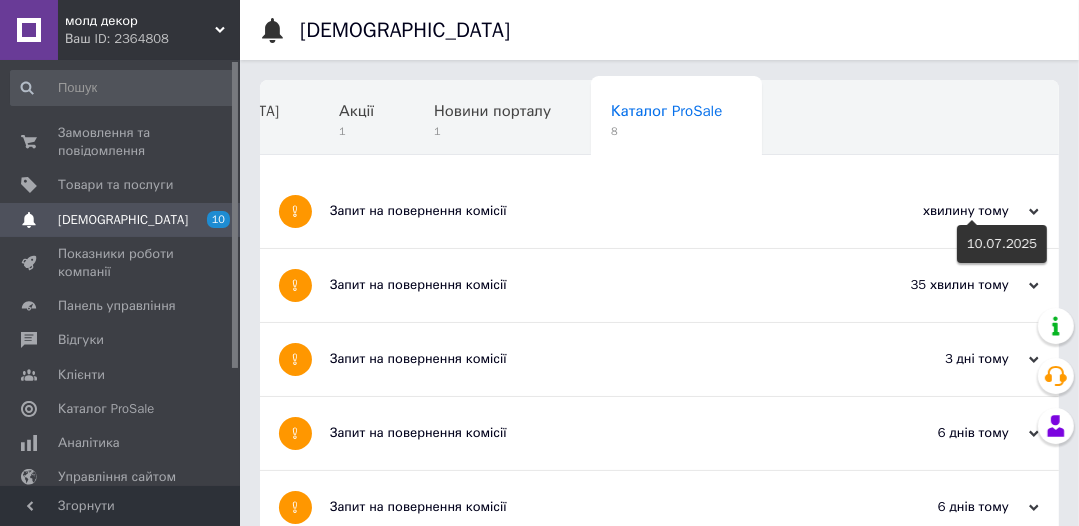 click 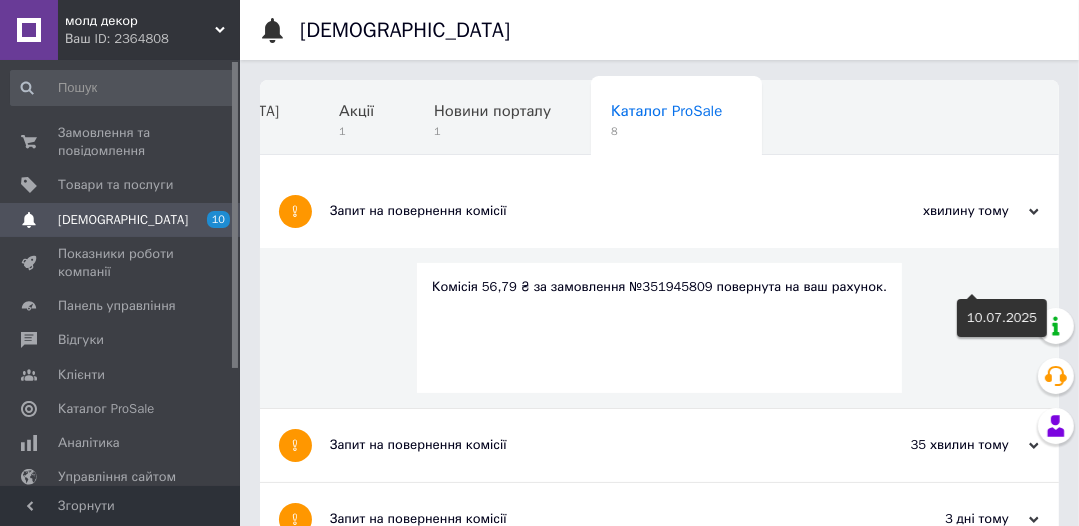 click 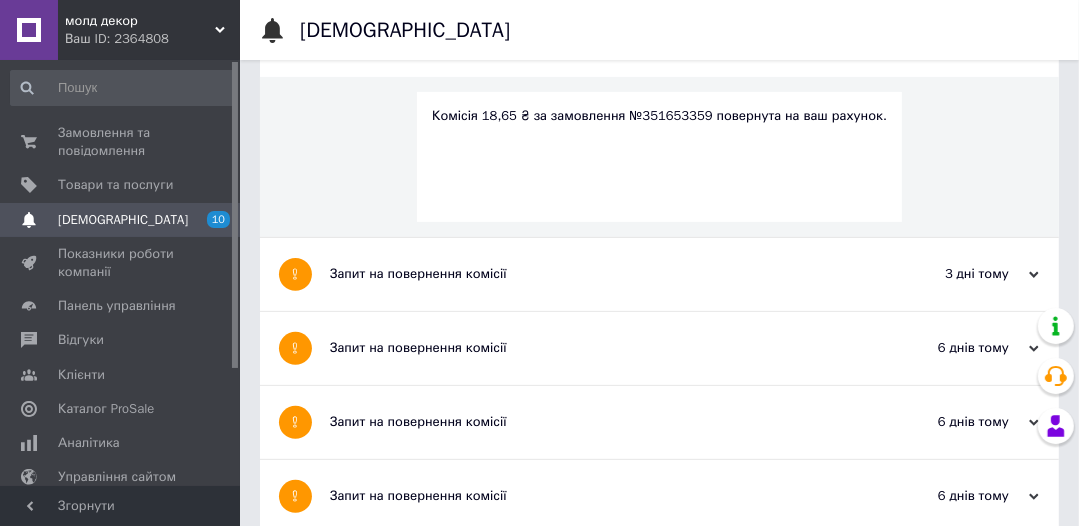 scroll, scrollTop: 480, scrollLeft: 0, axis: vertical 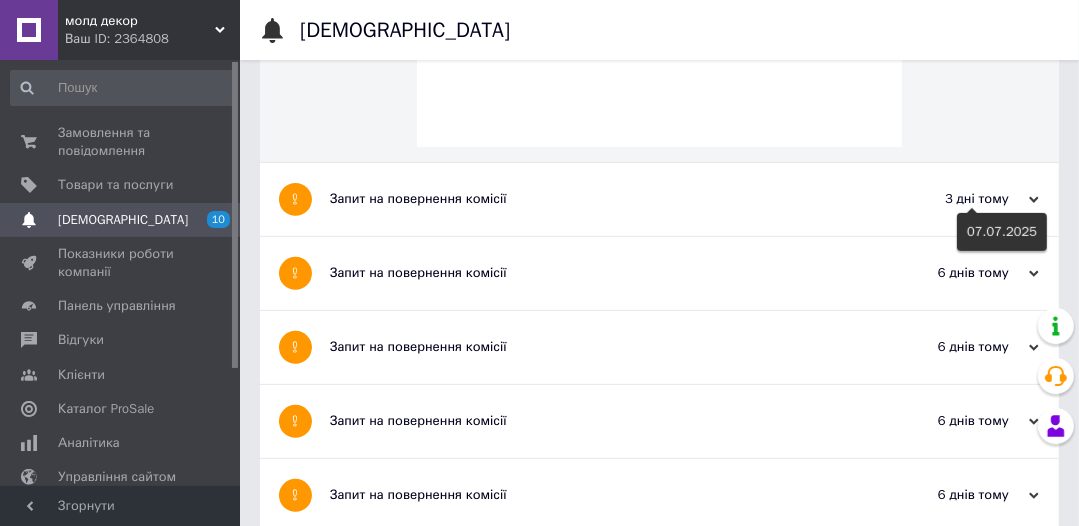 click 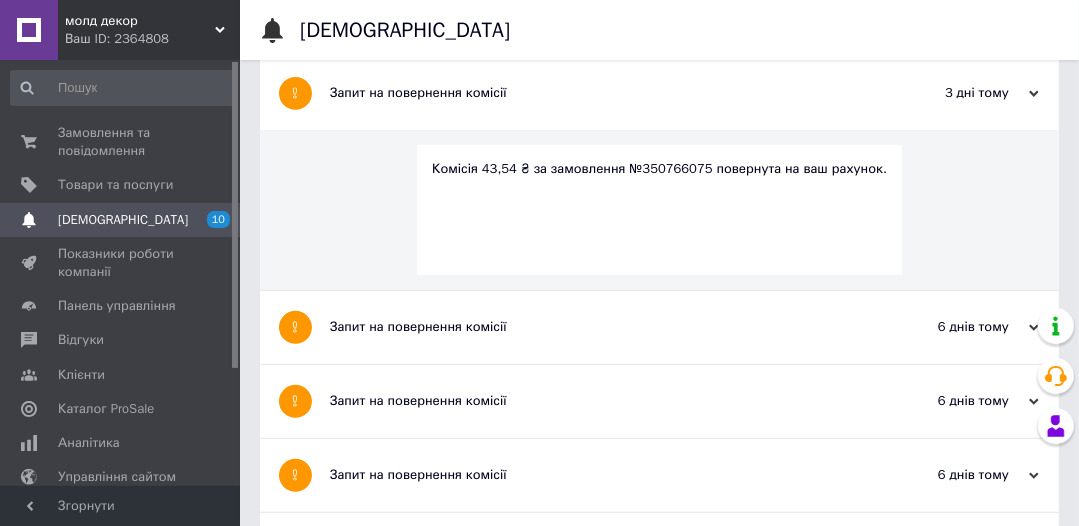 scroll, scrollTop: 842, scrollLeft: 0, axis: vertical 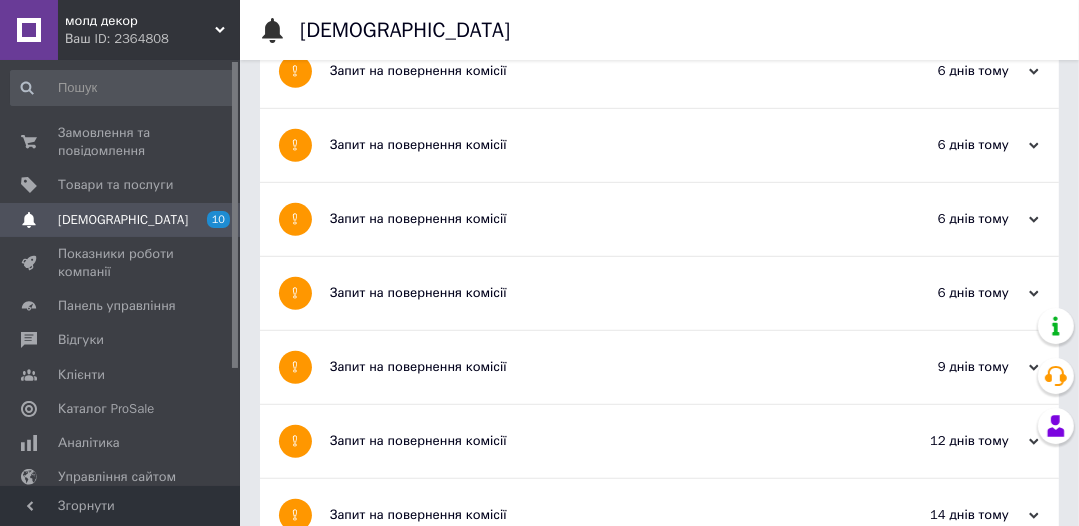 click 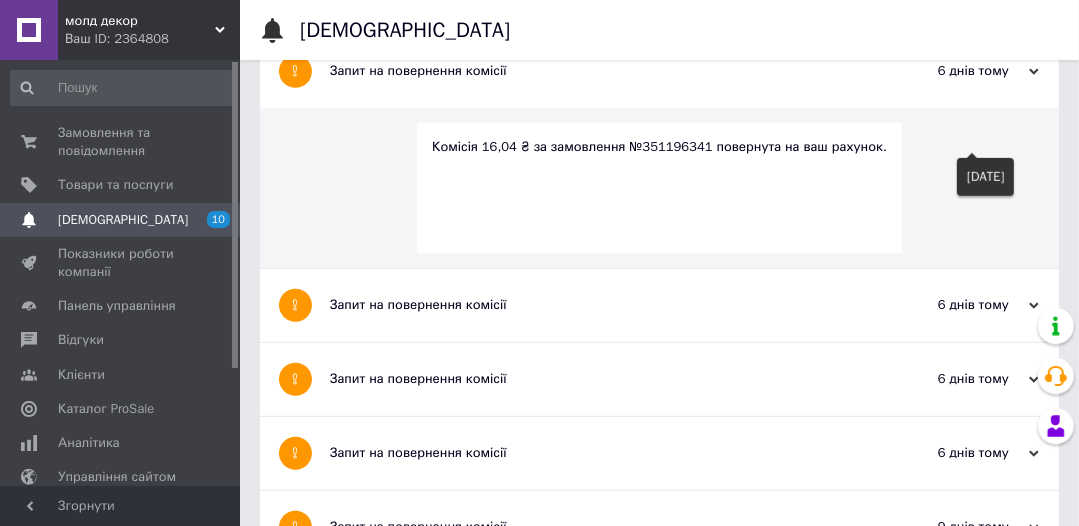 click on "6 днів тому" at bounding box center (939, 305) 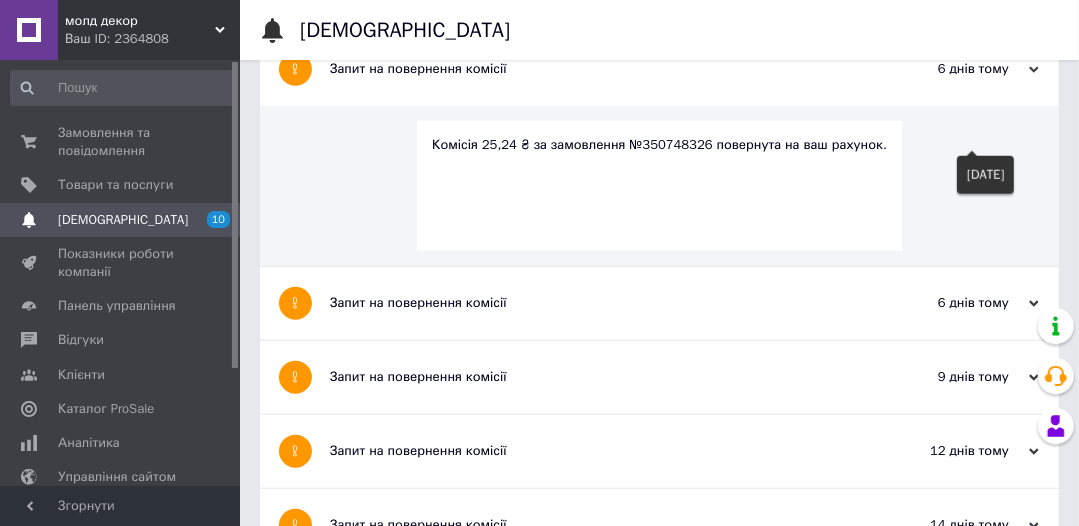 click 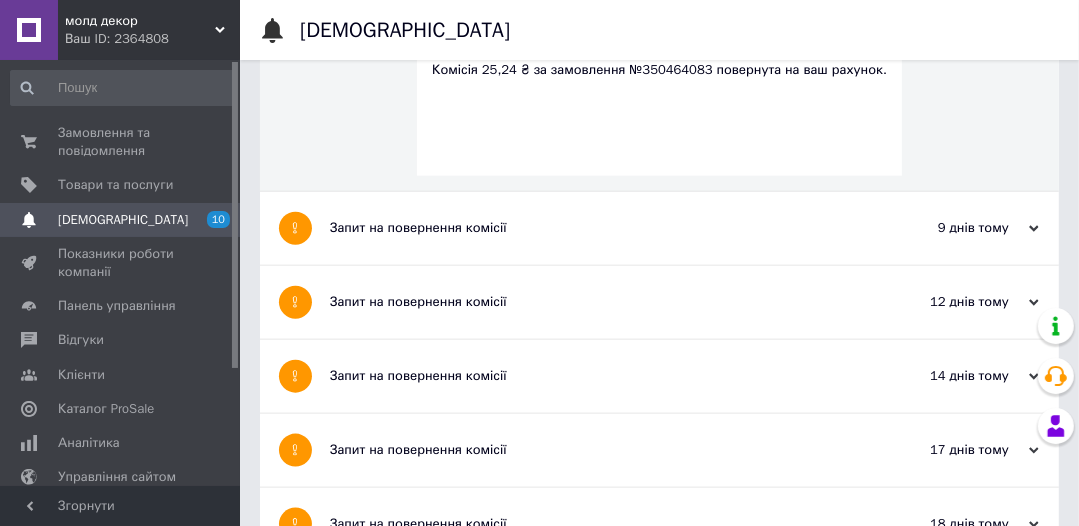 scroll, scrollTop: 1792, scrollLeft: 0, axis: vertical 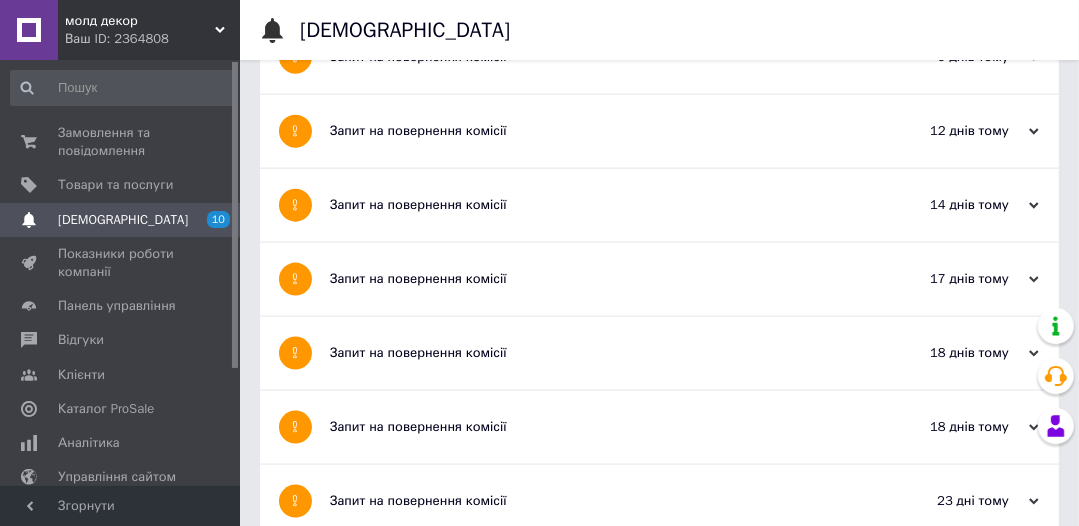 click 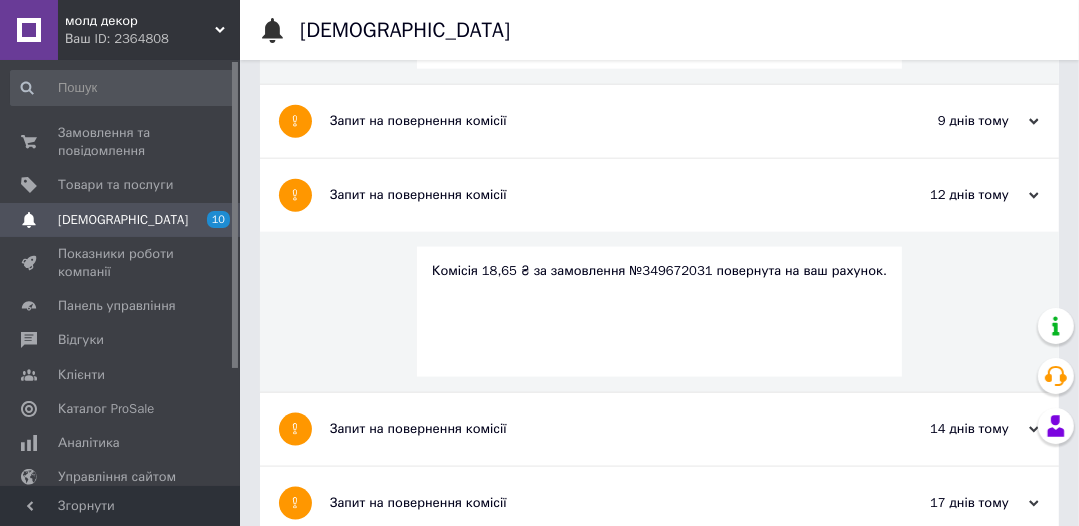 scroll, scrollTop: 1696, scrollLeft: 0, axis: vertical 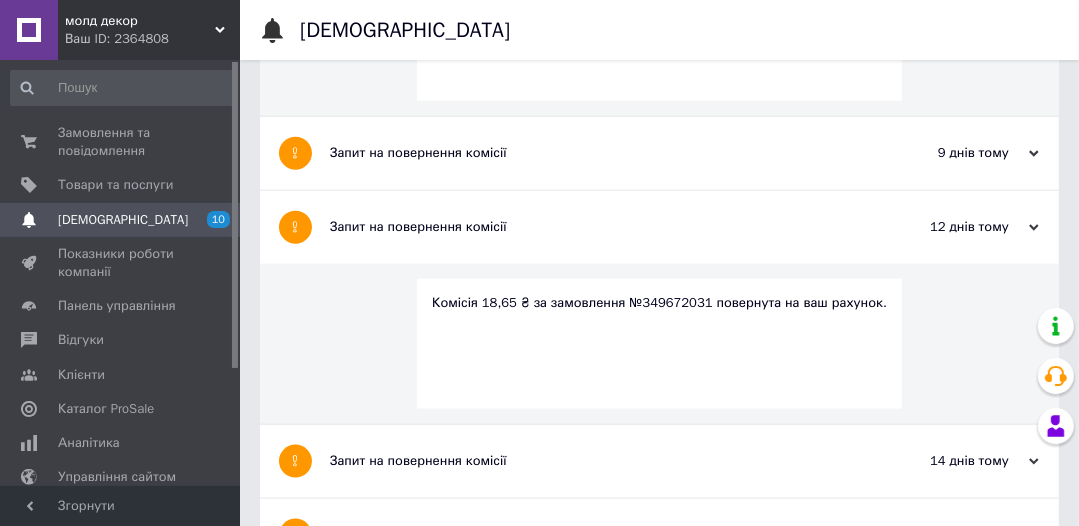 click 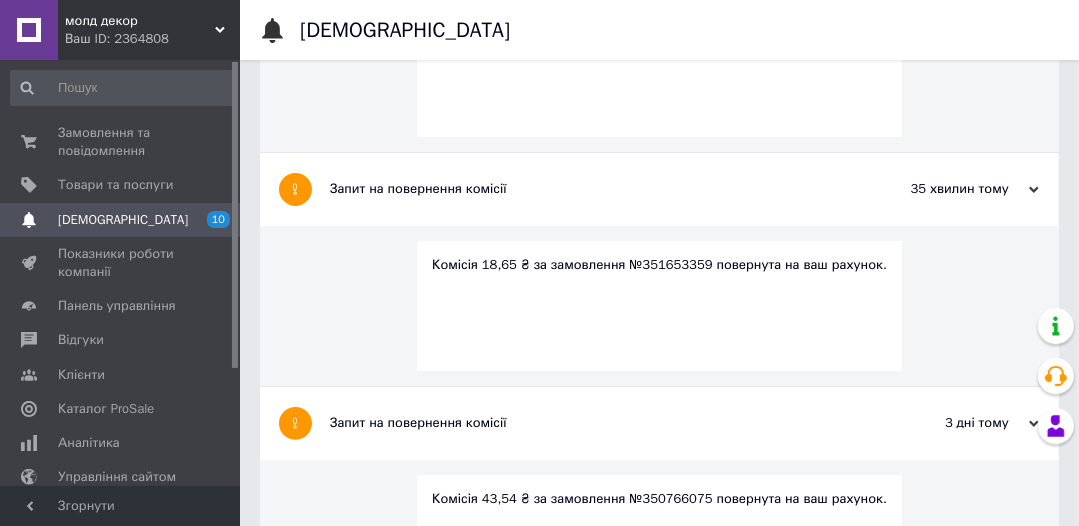 scroll, scrollTop: 0, scrollLeft: 0, axis: both 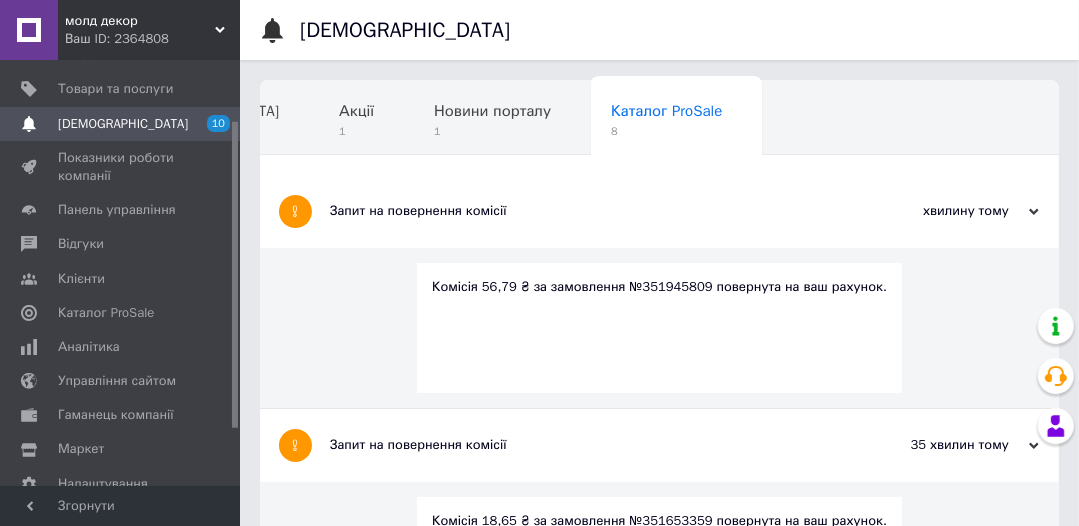 drag, startPoint x: 234, startPoint y: 156, endPoint x: 234, endPoint y: 228, distance: 72 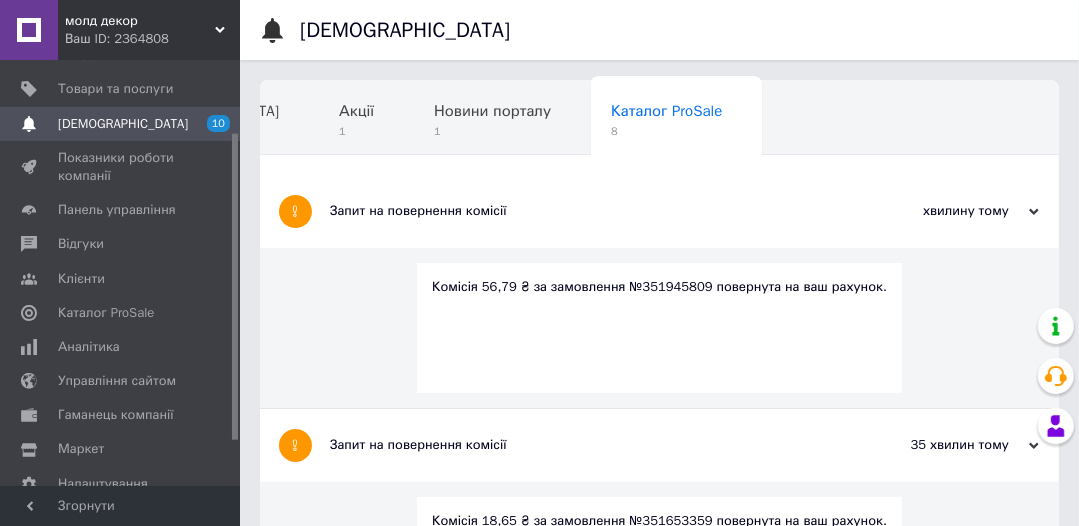 scroll, scrollTop: 100, scrollLeft: 0, axis: vertical 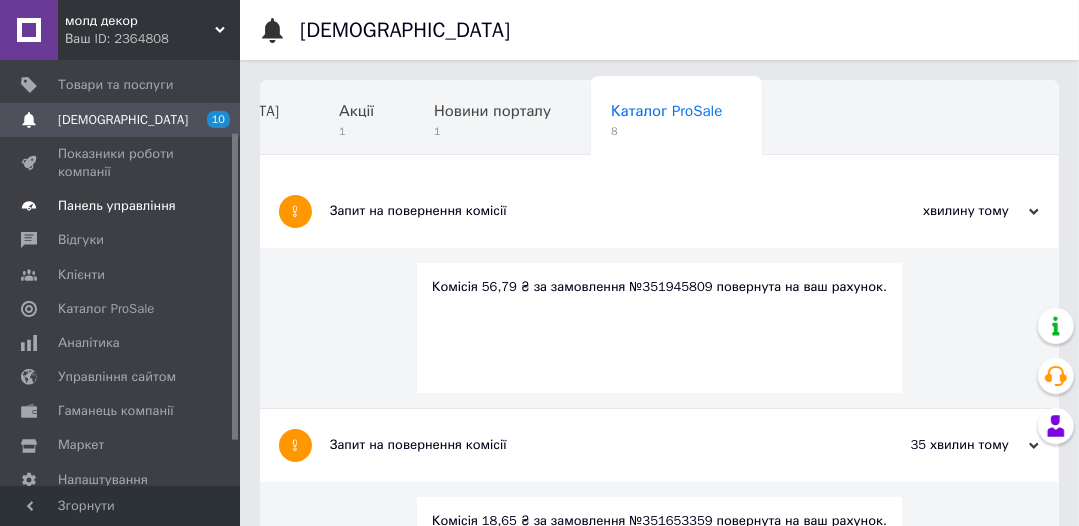 click on "Панель управління" at bounding box center (117, 206) 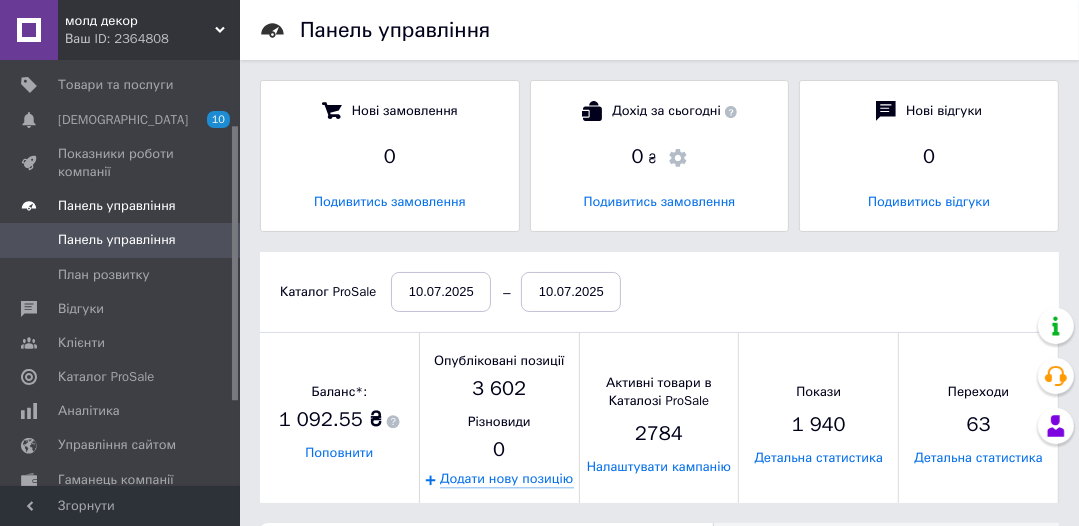 scroll, scrollTop: 10, scrollLeft: 9, axis: both 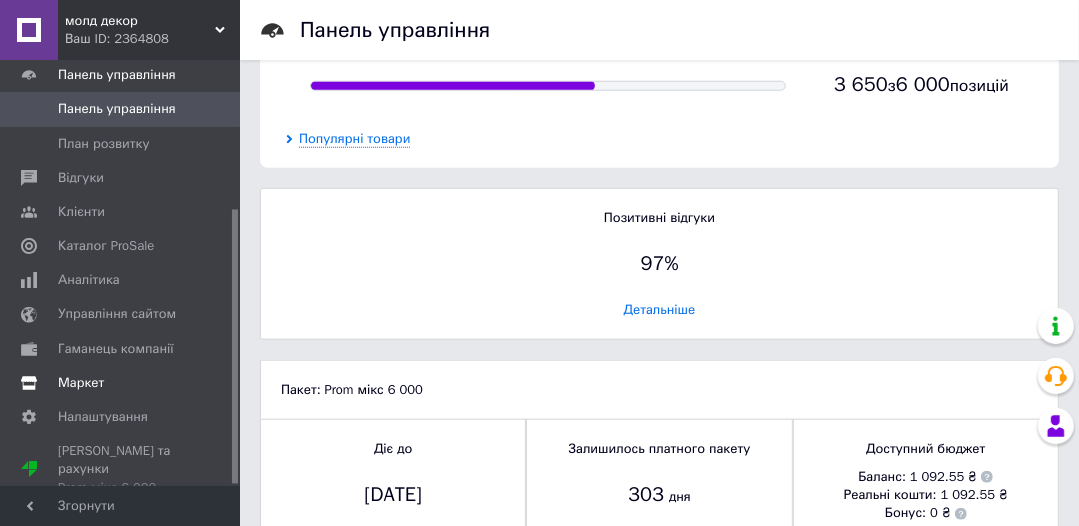 drag, startPoint x: 235, startPoint y: 274, endPoint x: 231, endPoint y: 397, distance: 123.065025 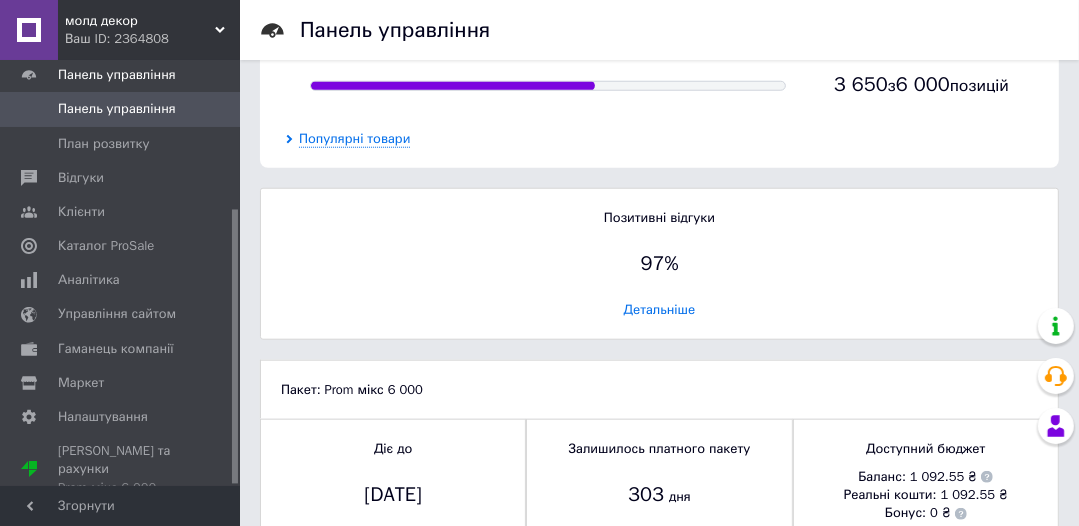 click at bounding box center (235, 346) 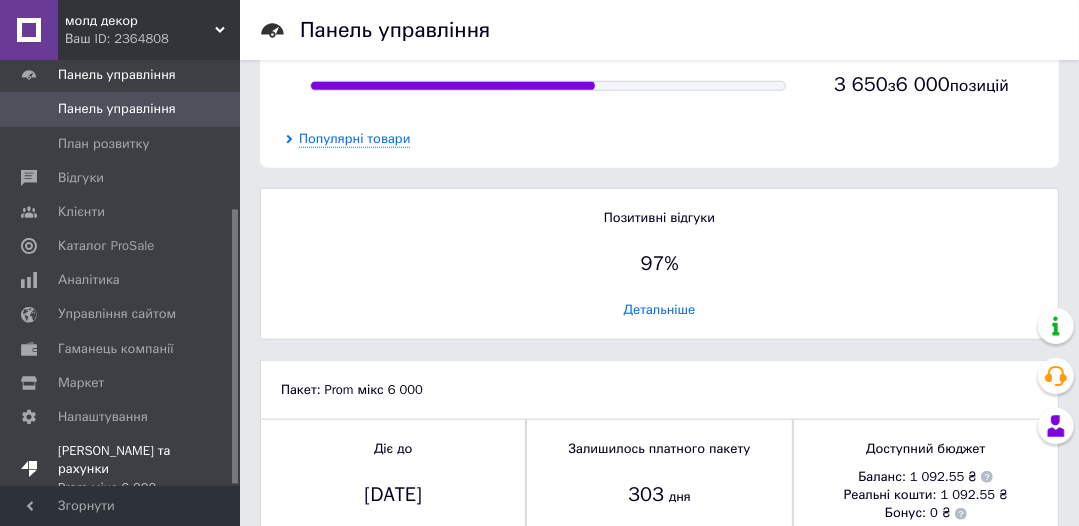 drag, startPoint x: 234, startPoint y: 365, endPoint x: 228, endPoint y: 436, distance: 71.25307 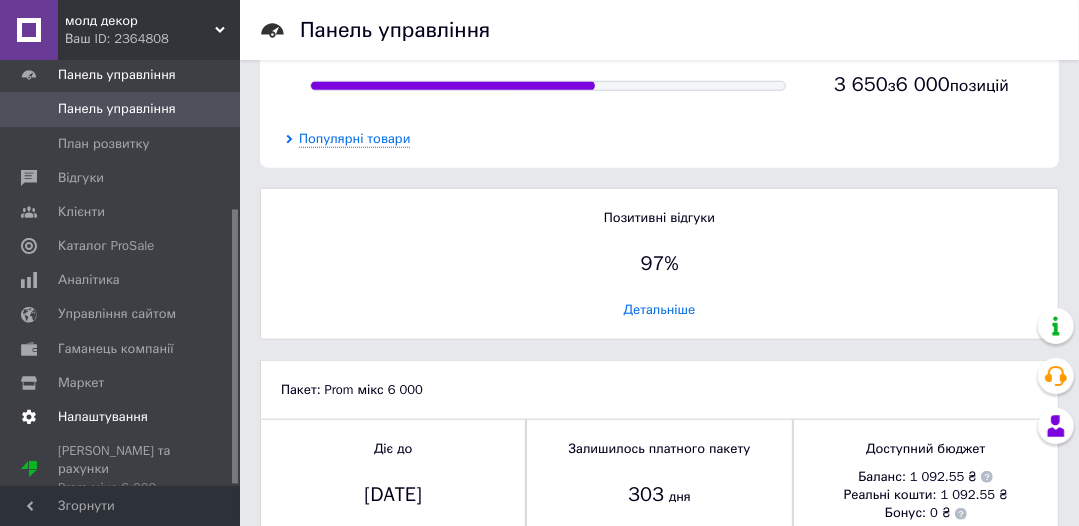 click on "Налаштування" at bounding box center [103, 417] 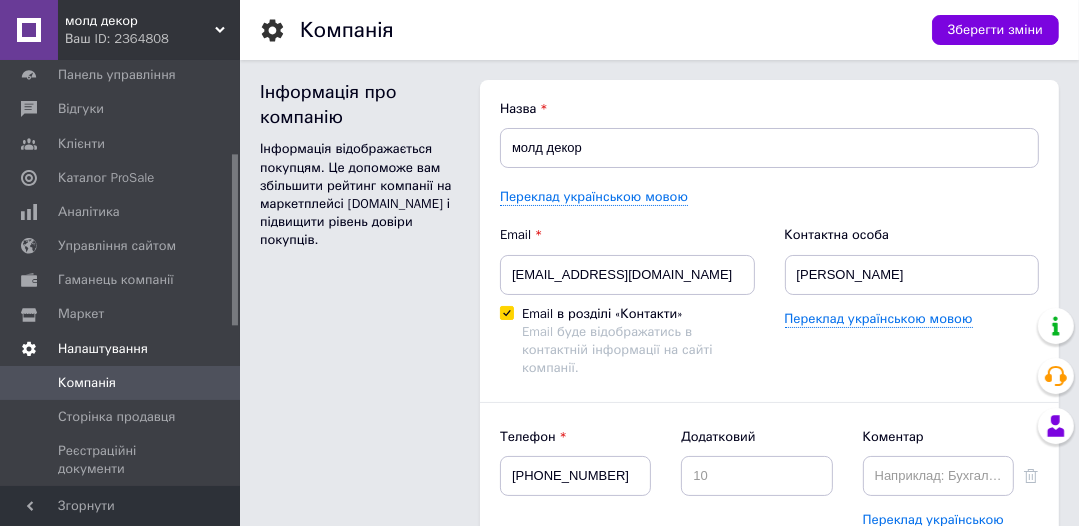 scroll, scrollTop: 0, scrollLeft: 0, axis: both 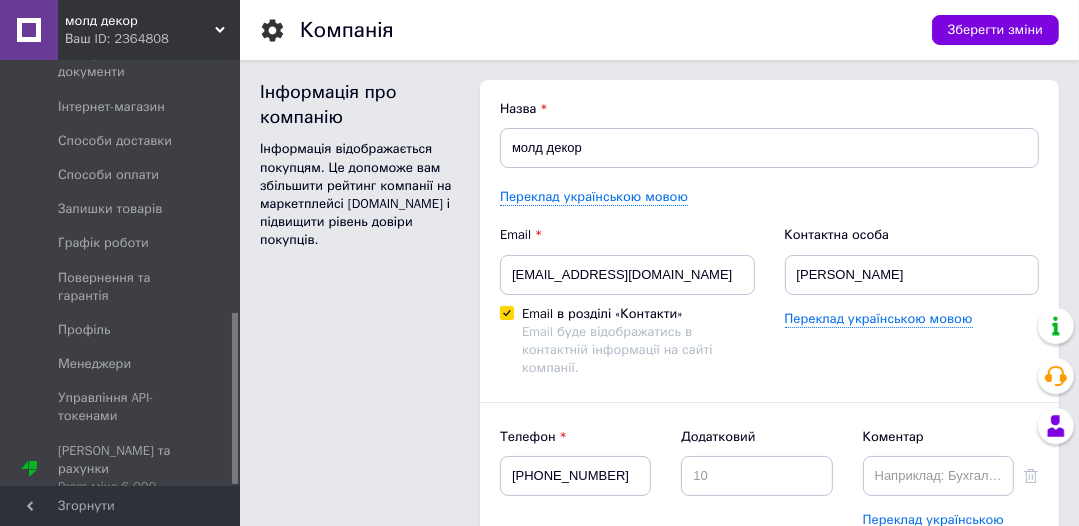 drag, startPoint x: 234, startPoint y: 259, endPoint x: 236, endPoint y: 485, distance: 226.00885 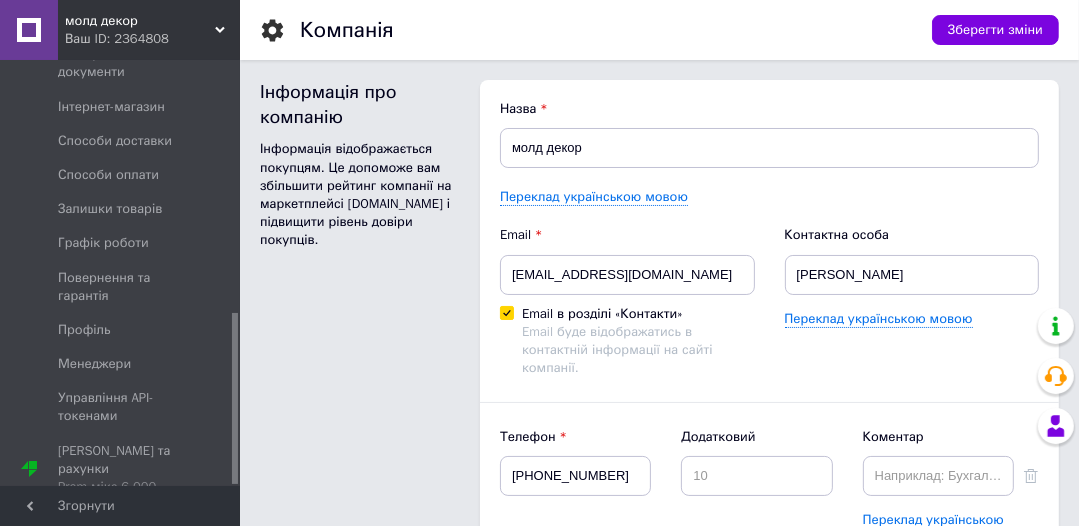 click on "молд декор Ваш ID: 2364808 Сайт молд декор Кабінет покупця Перевірити стан системи Сторінка на порталі Довідка Вийти Замовлення та повідомлення 0 0 Товари та послуги Сповіщення 10 Показники роботи компанії Панель управління Відгуки Клієнти Каталог ProSale Аналітика Управління сайтом Гаманець компанії [PERSON_NAME] Компанія Сторінка продавця Реєстраційні документи Інтернет-магазин Способи доставки Способи оплати Залишки товарів Графік роботи Повернення та гарантія Профіль Менеджери Управління API-токенами Тарифи та рахунки Prom мікс 6 000 Згорнути" at bounding box center (120, 263) 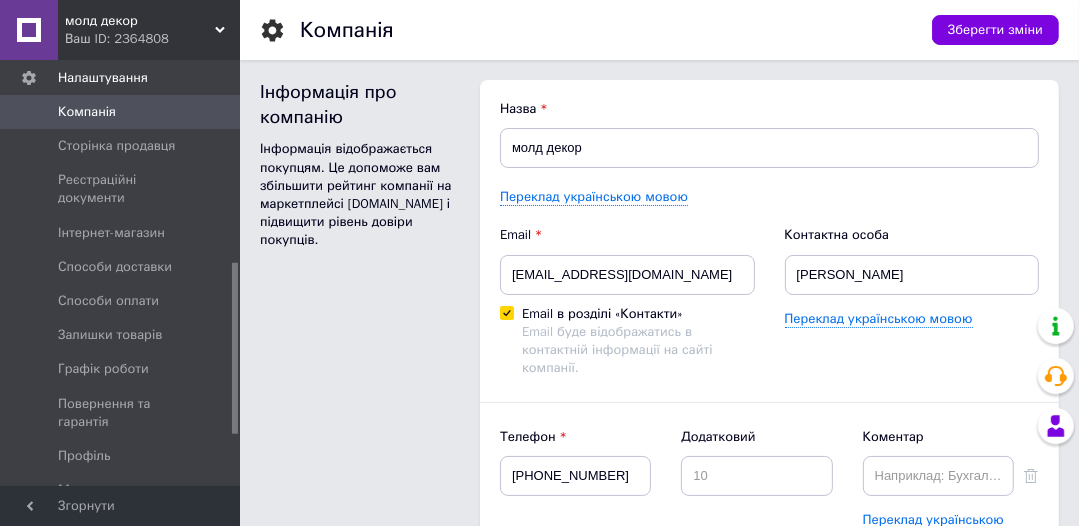 drag, startPoint x: 235, startPoint y: 420, endPoint x: 236, endPoint y: 369, distance: 51.009804 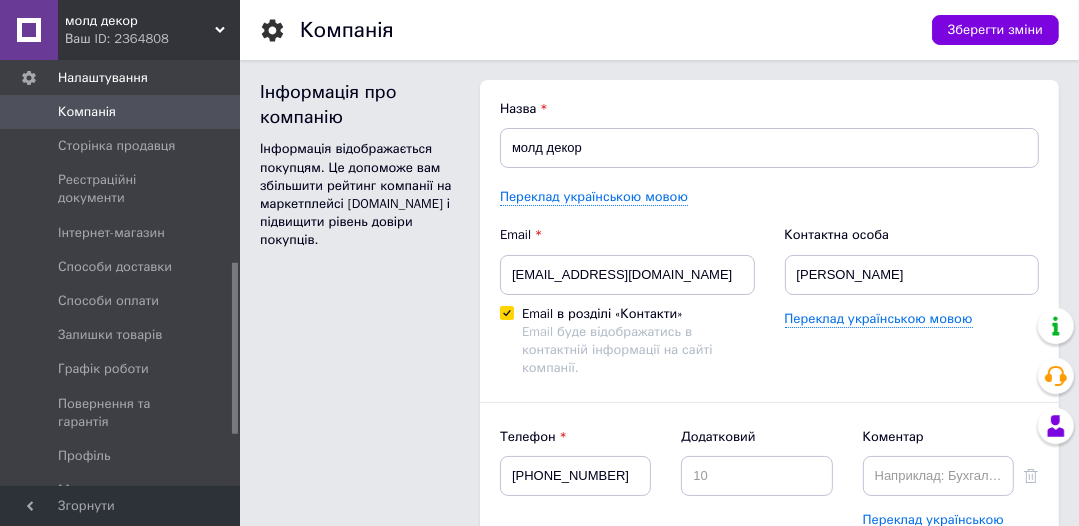 click at bounding box center [235, 348] 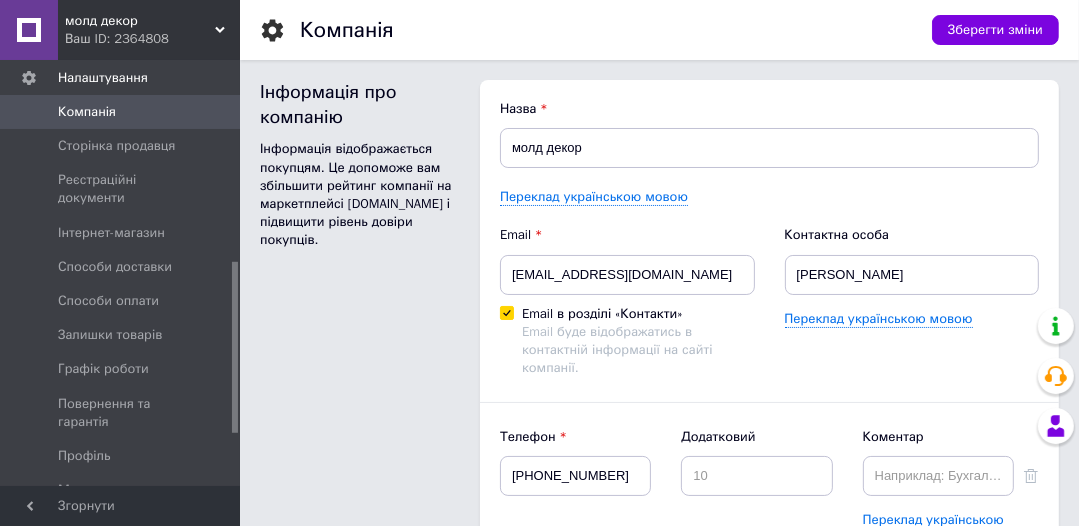 scroll, scrollTop: 500, scrollLeft: 0, axis: vertical 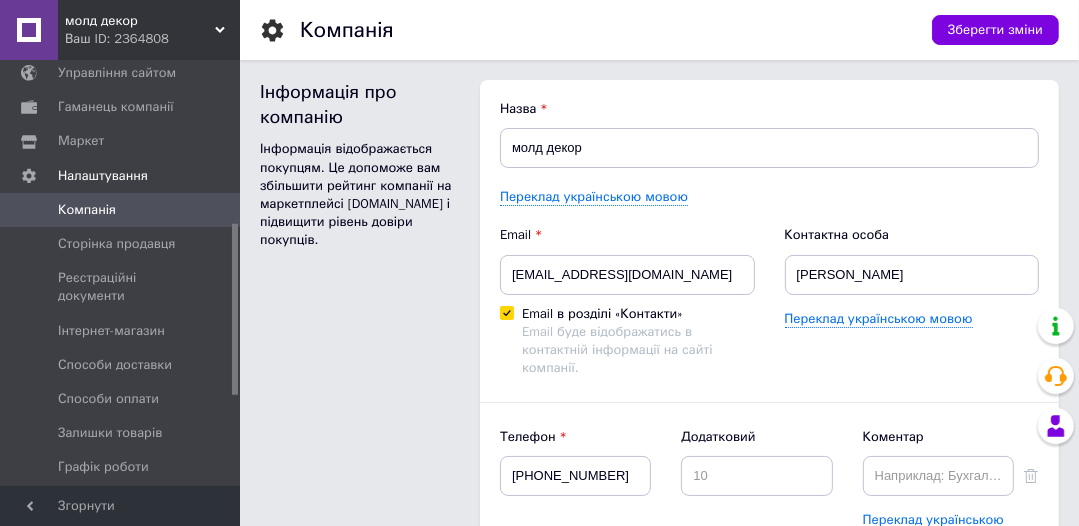 drag, startPoint x: 234, startPoint y: 365, endPoint x: 242, endPoint y: 325, distance: 40.792156 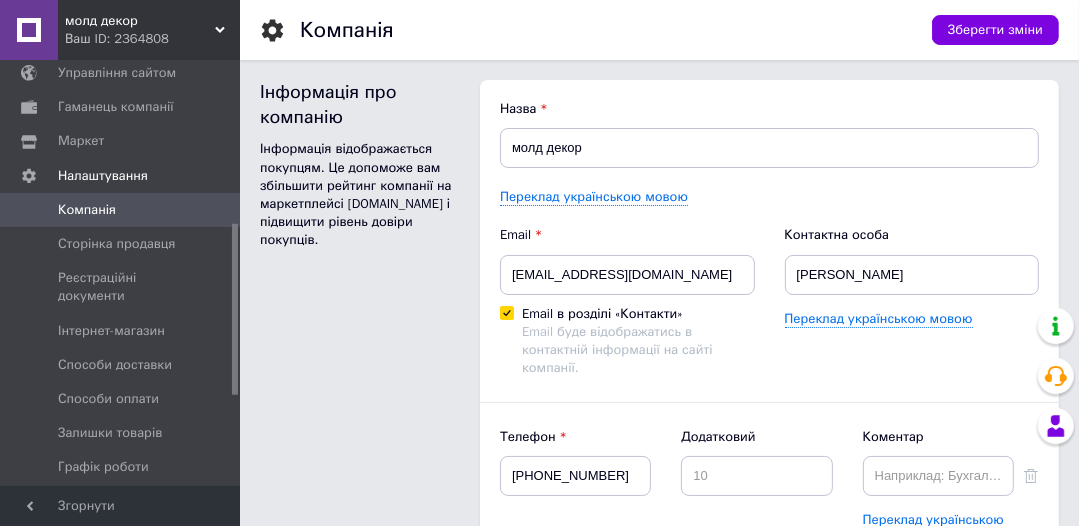 click on "молд декор Ваш ID: 2364808 Сайт молд декор Кабінет покупця Перевірити стан системи Сторінка на порталі Довідка Вийти Замовлення та повідомлення 0 0 Товари та послуги Сповіщення 10 Показники роботи компанії Панель управління Відгуки Клієнти Каталог ProSale Аналітика Управління сайтом Гаманець компанії [PERSON_NAME] Компанія Сторінка продавця Реєстраційні документи Інтернет-магазин Способи доставки Способи оплати Залишки товарів Графік роботи Повернення та гарантія Профіль Менеджери Управління API-токенами Тарифи та рахунки Prom мікс 6 000 Згорнути" at bounding box center [539, 1801] 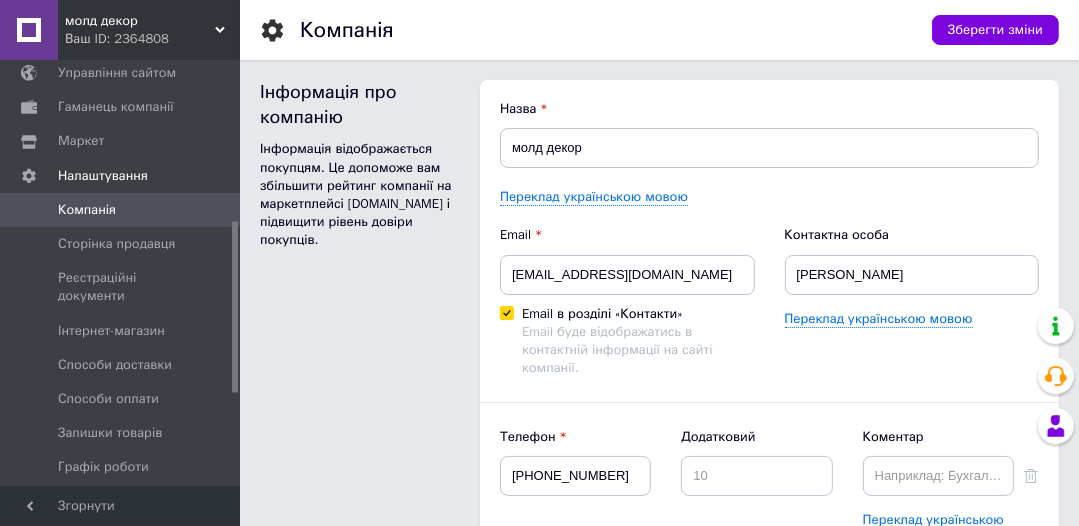 scroll, scrollTop: 399, scrollLeft: 0, axis: vertical 